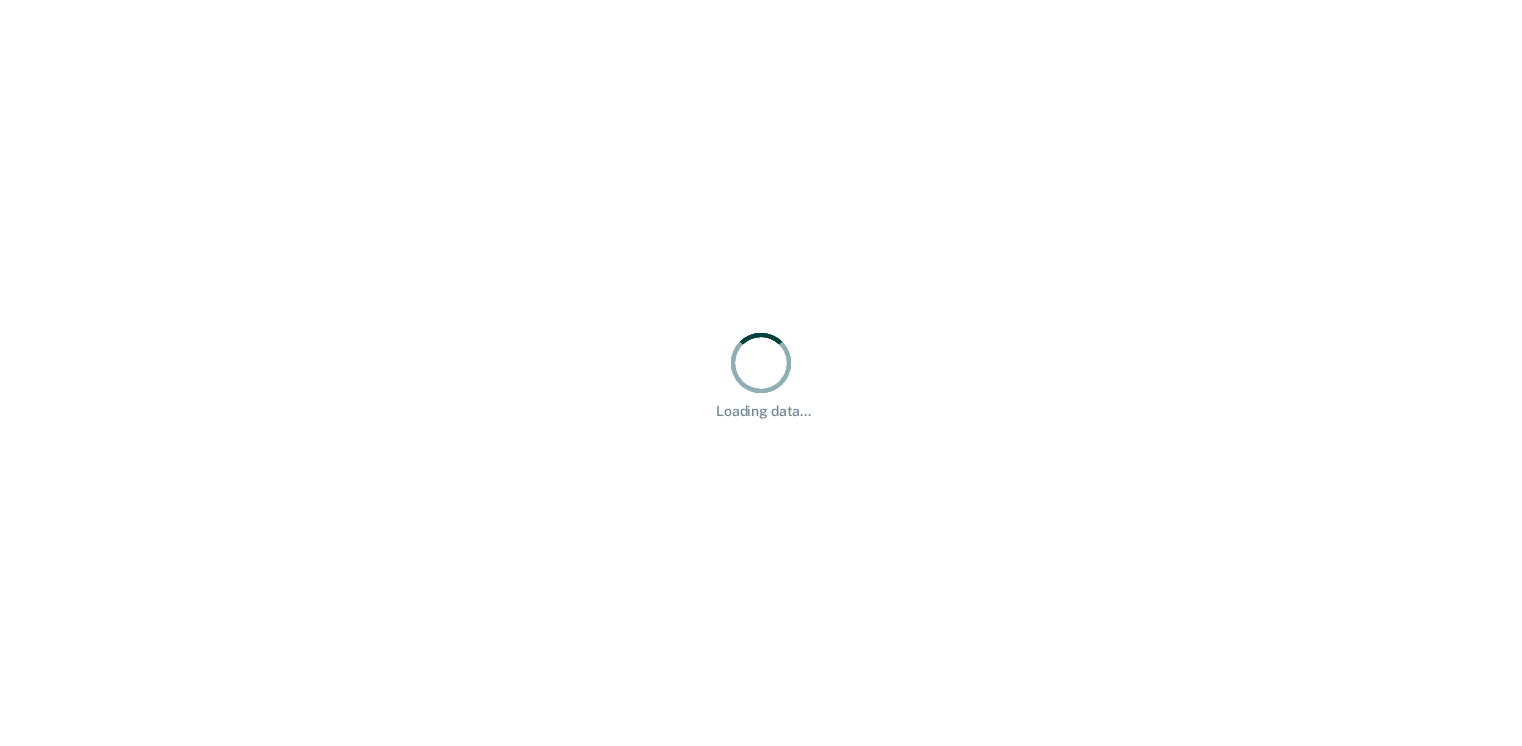 scroll, scrollTop: 0, scrollLeft: 0, axis: both 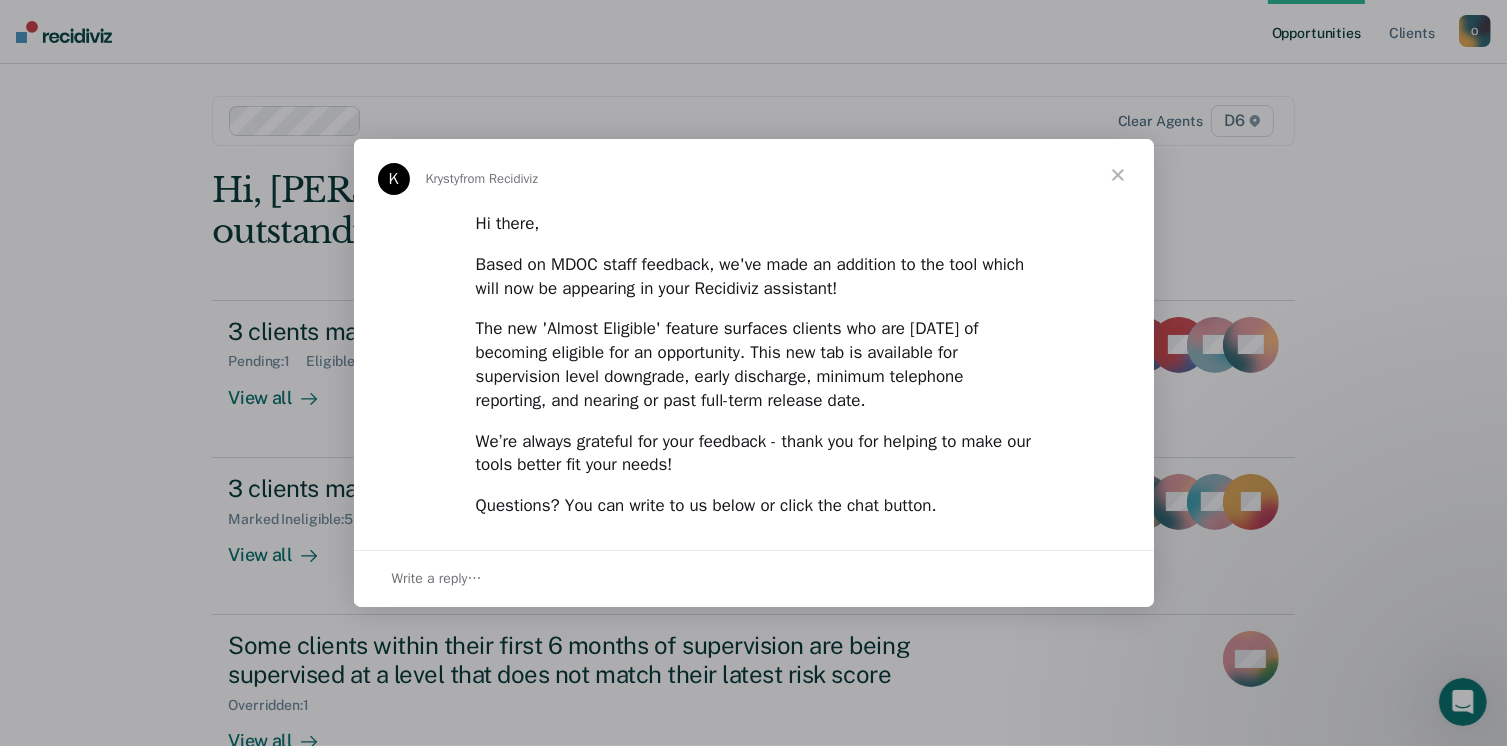 click at bounding box center [1118, 175] 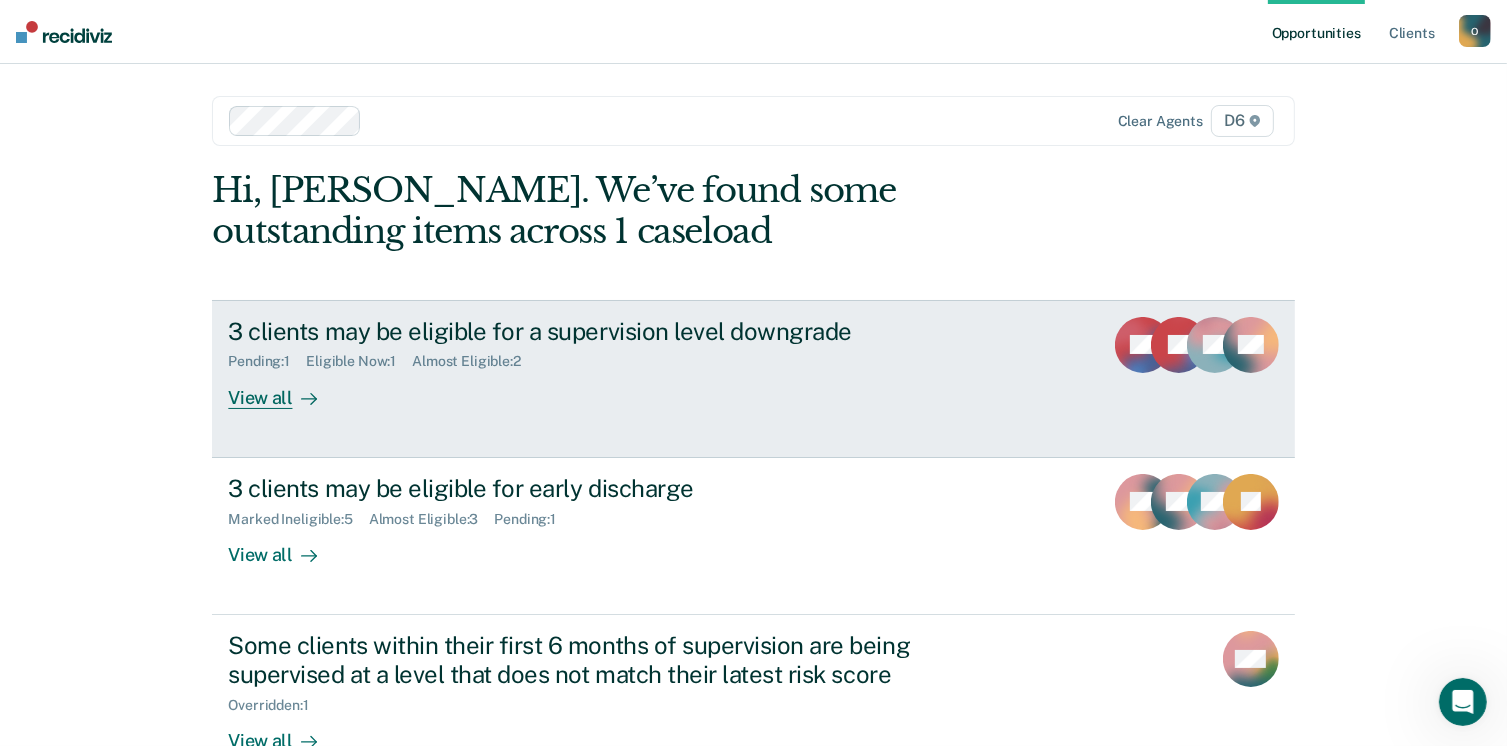 click on "3 clients may be eligible for a supervision level downgrade Pending :  1 Eligible Now :  1 Almost Eligible :  2 View all" at bounding box center (603, 363) 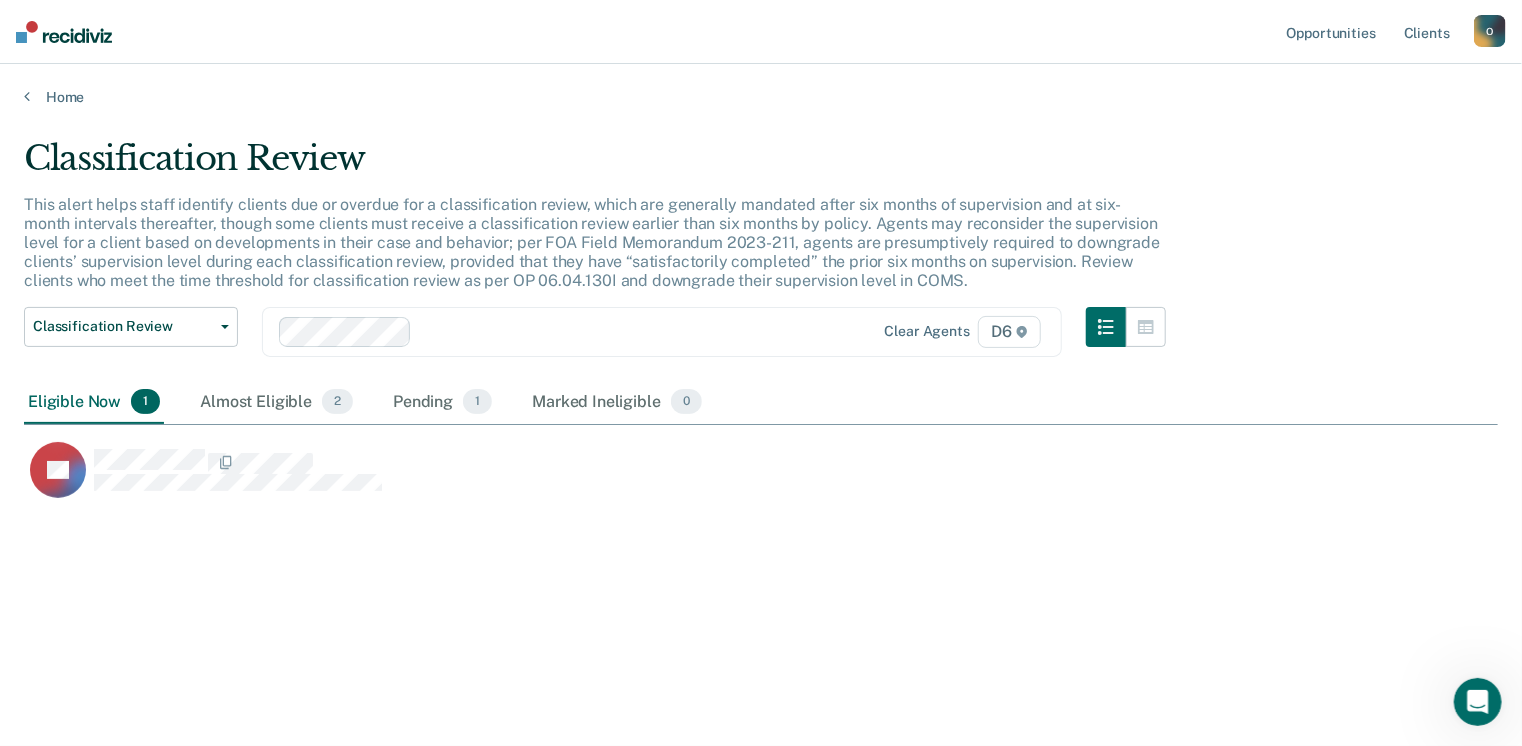 scroll, scrollTop: 16, scrollLeft: 16, axis: both 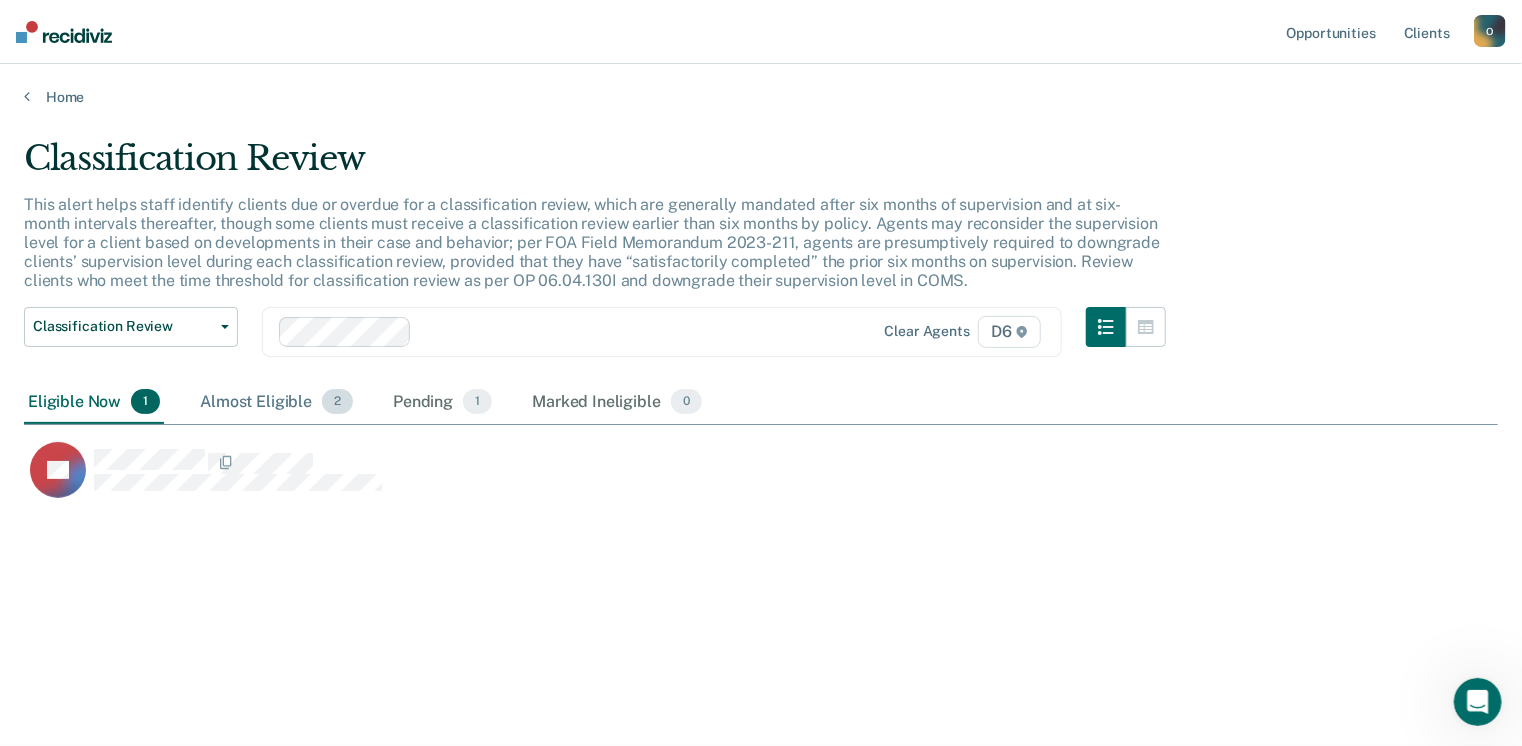 click on "Almost Eligible 2" at bounding box center (276, 403) 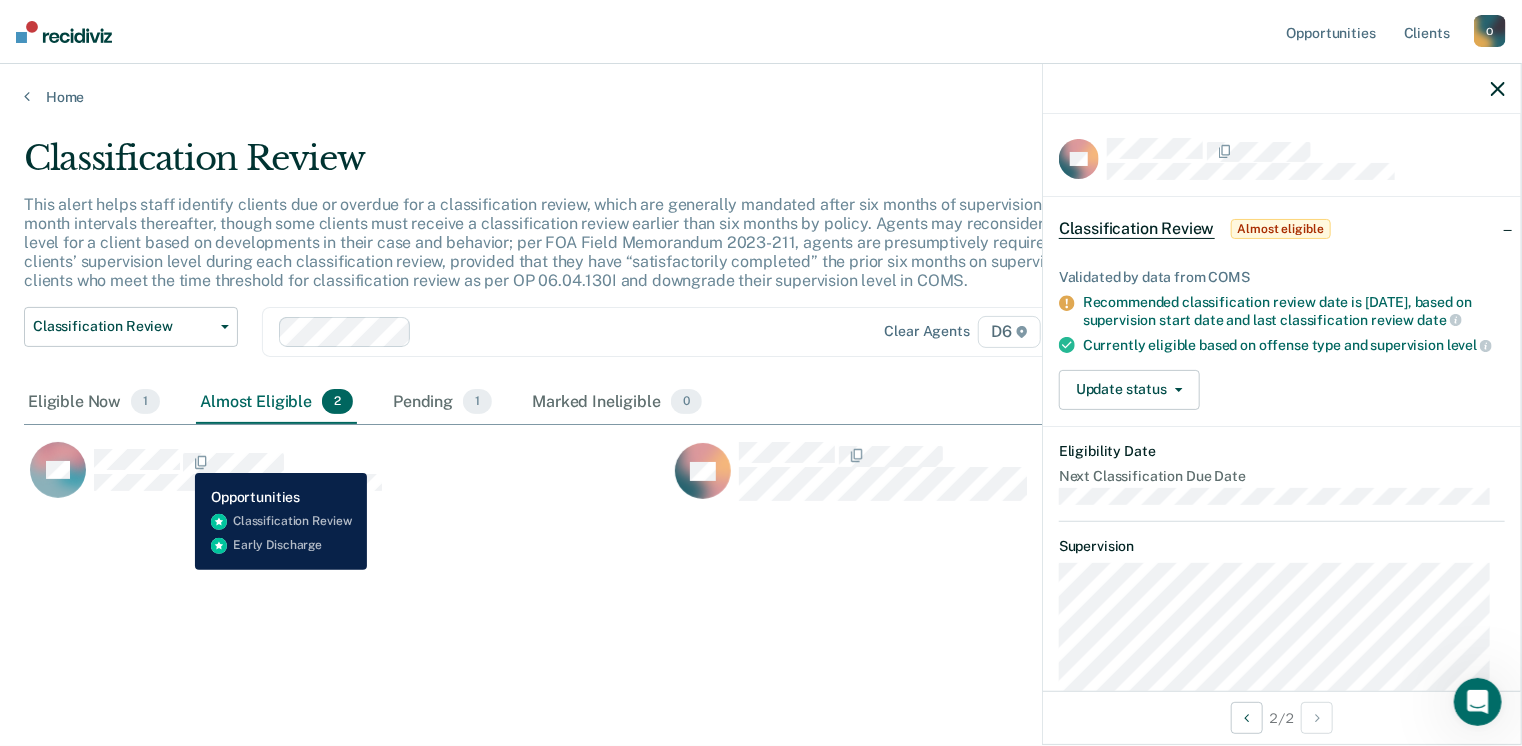click at bounding box center [182, 463] 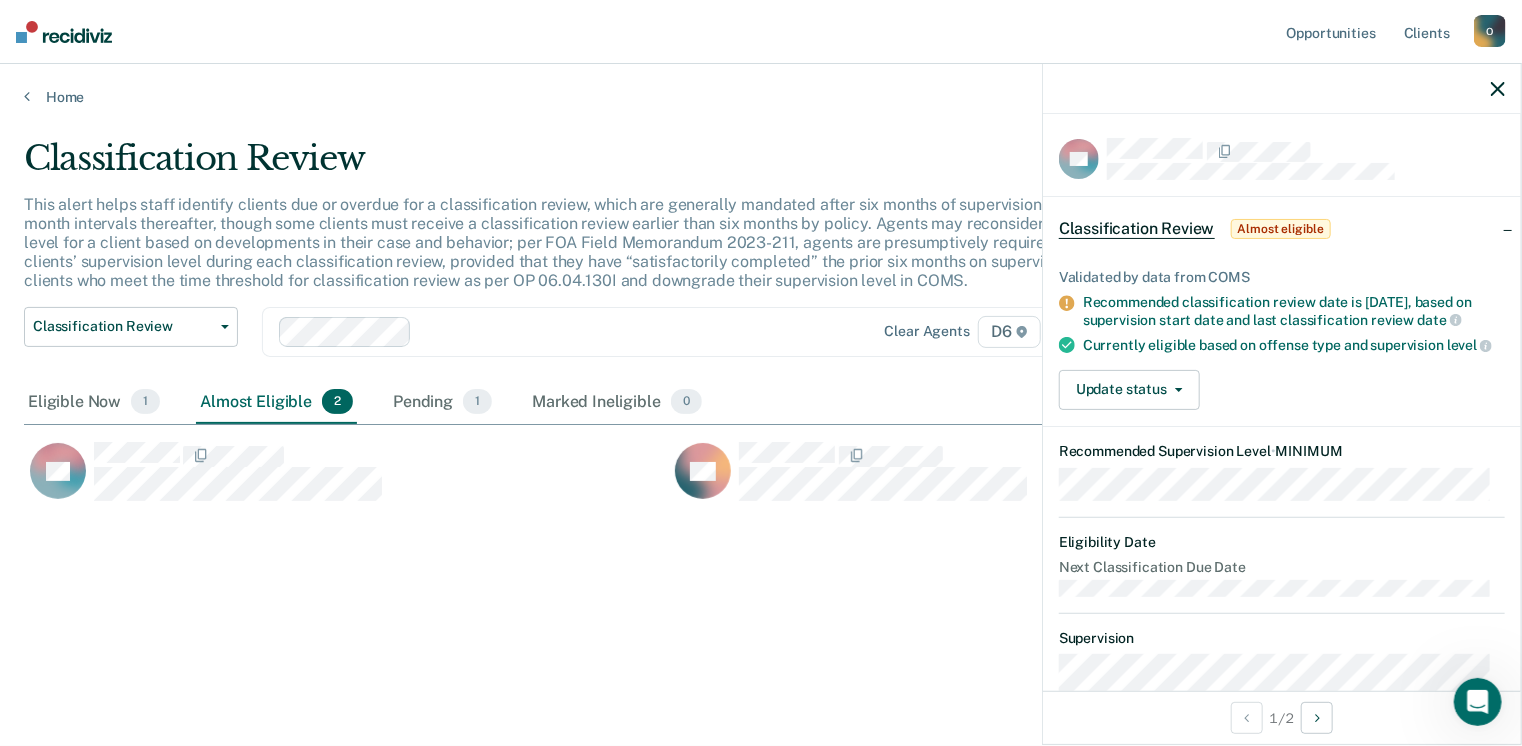 click 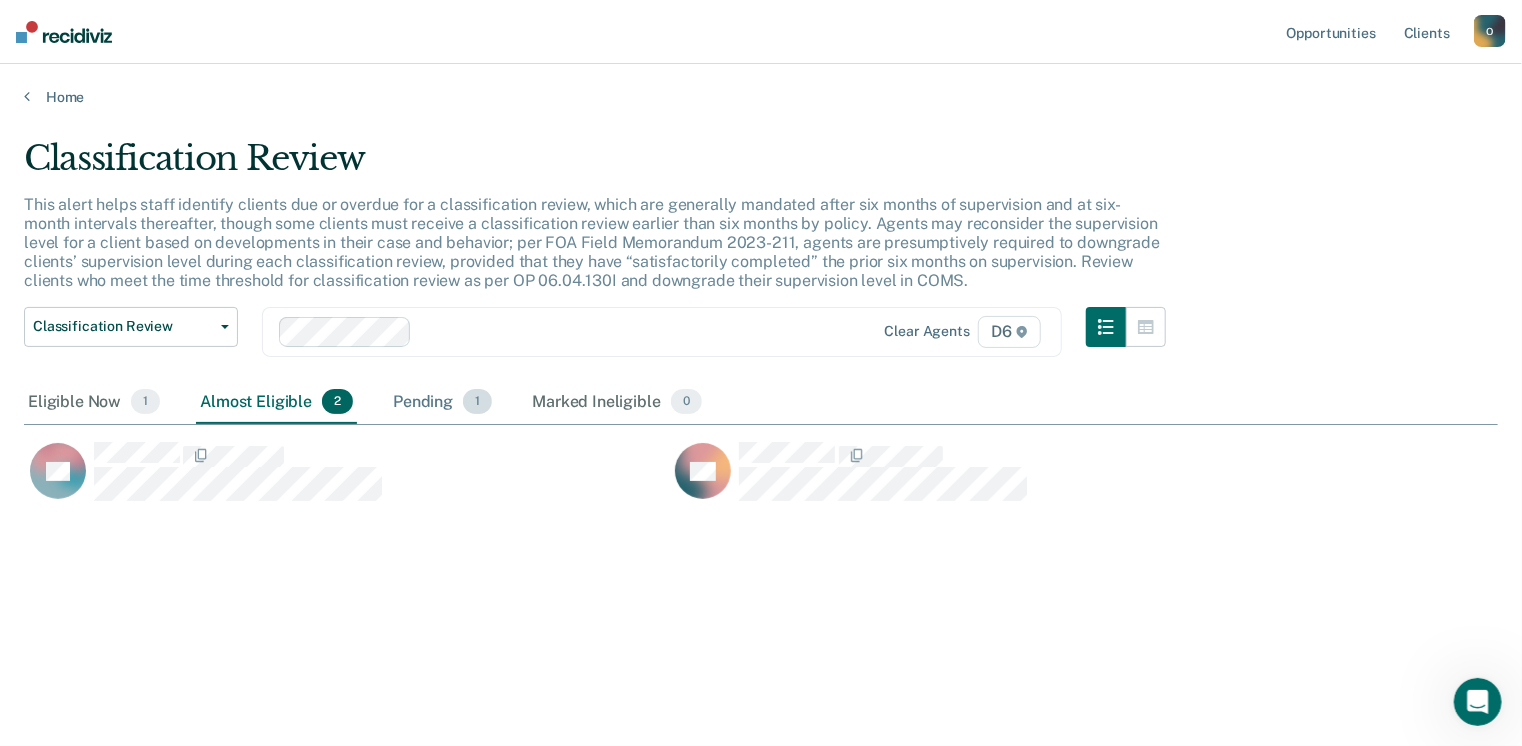 click on "Pending 1" at bounding box center (442, 403) 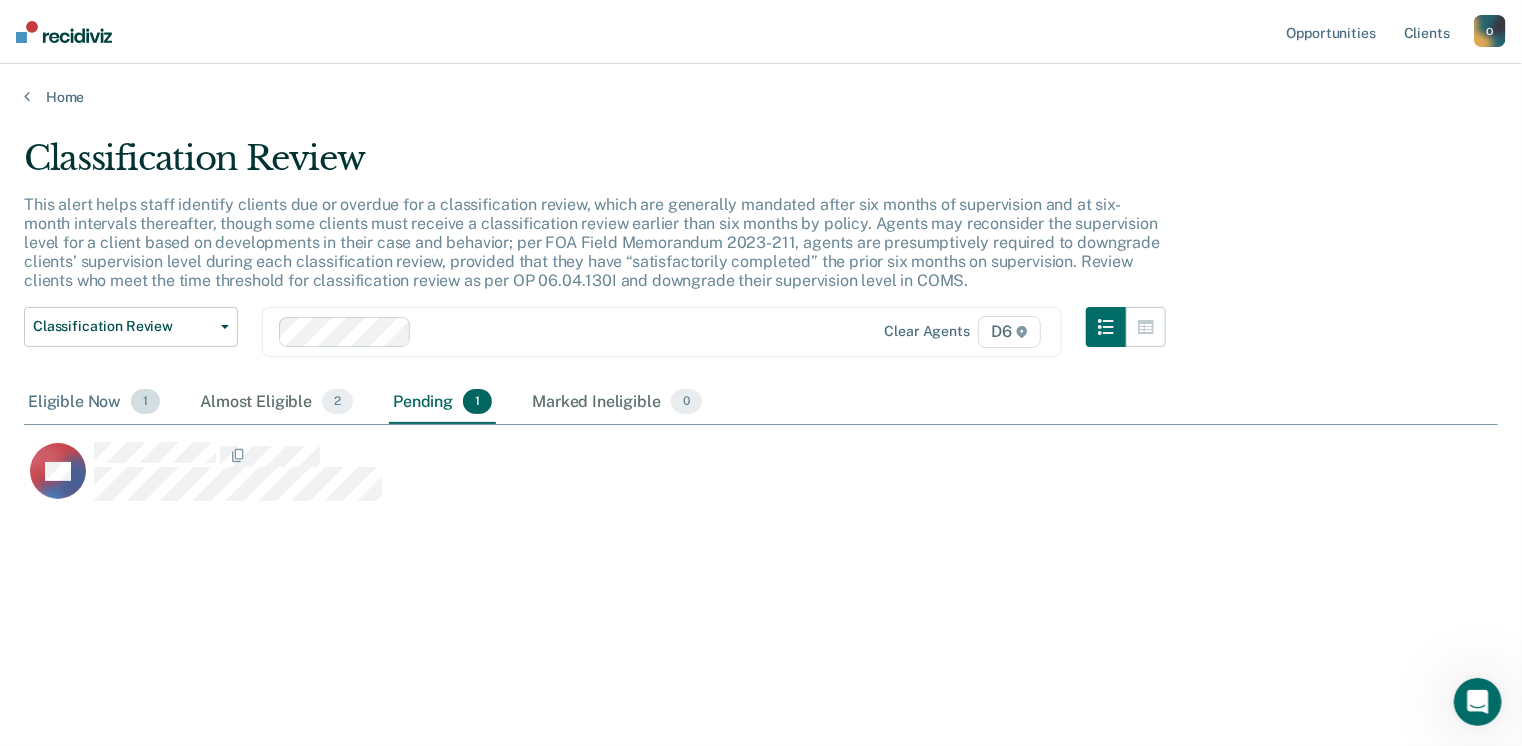 click on "Eligible Now 1" at bounding box center (94, 403) 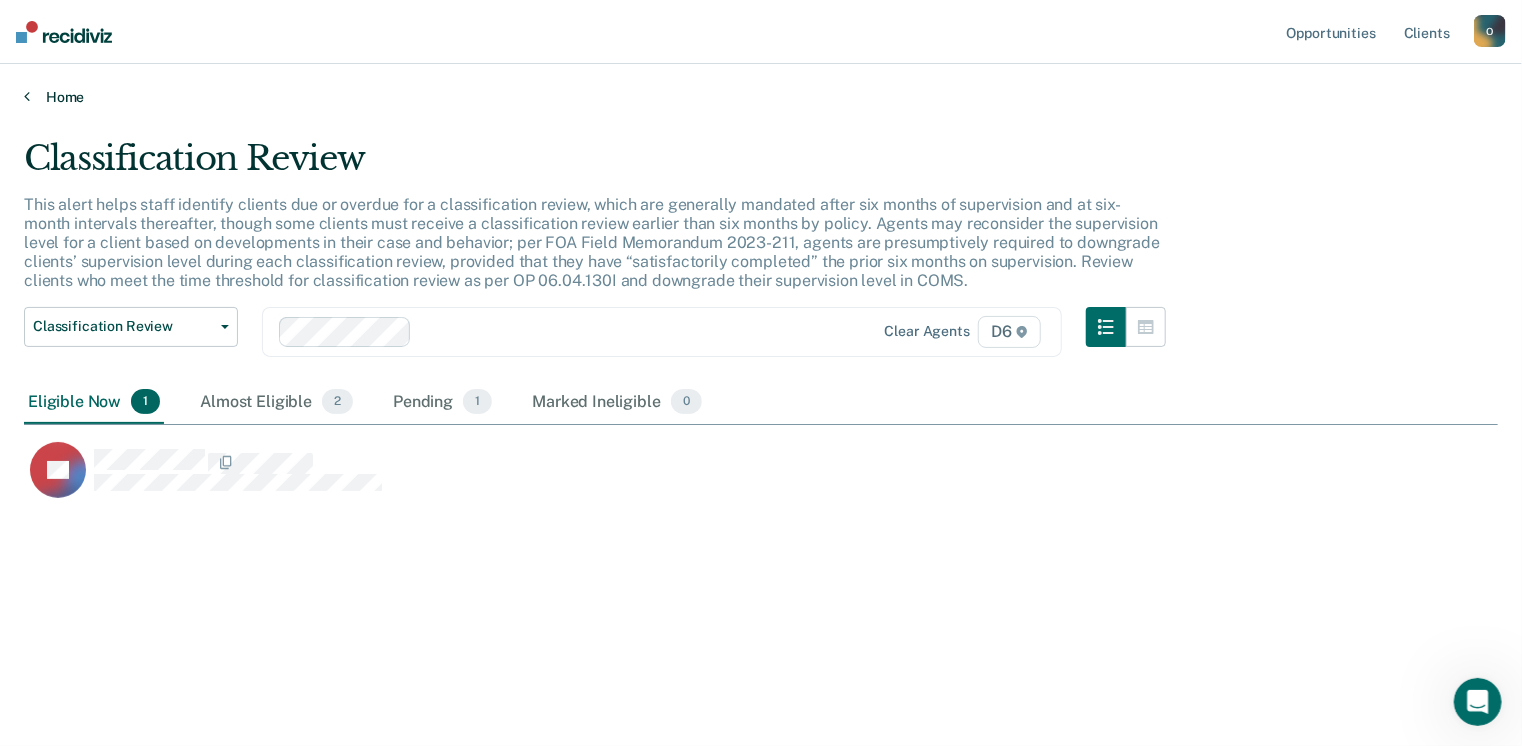 click on "Home" at bounding box center [761, 97] 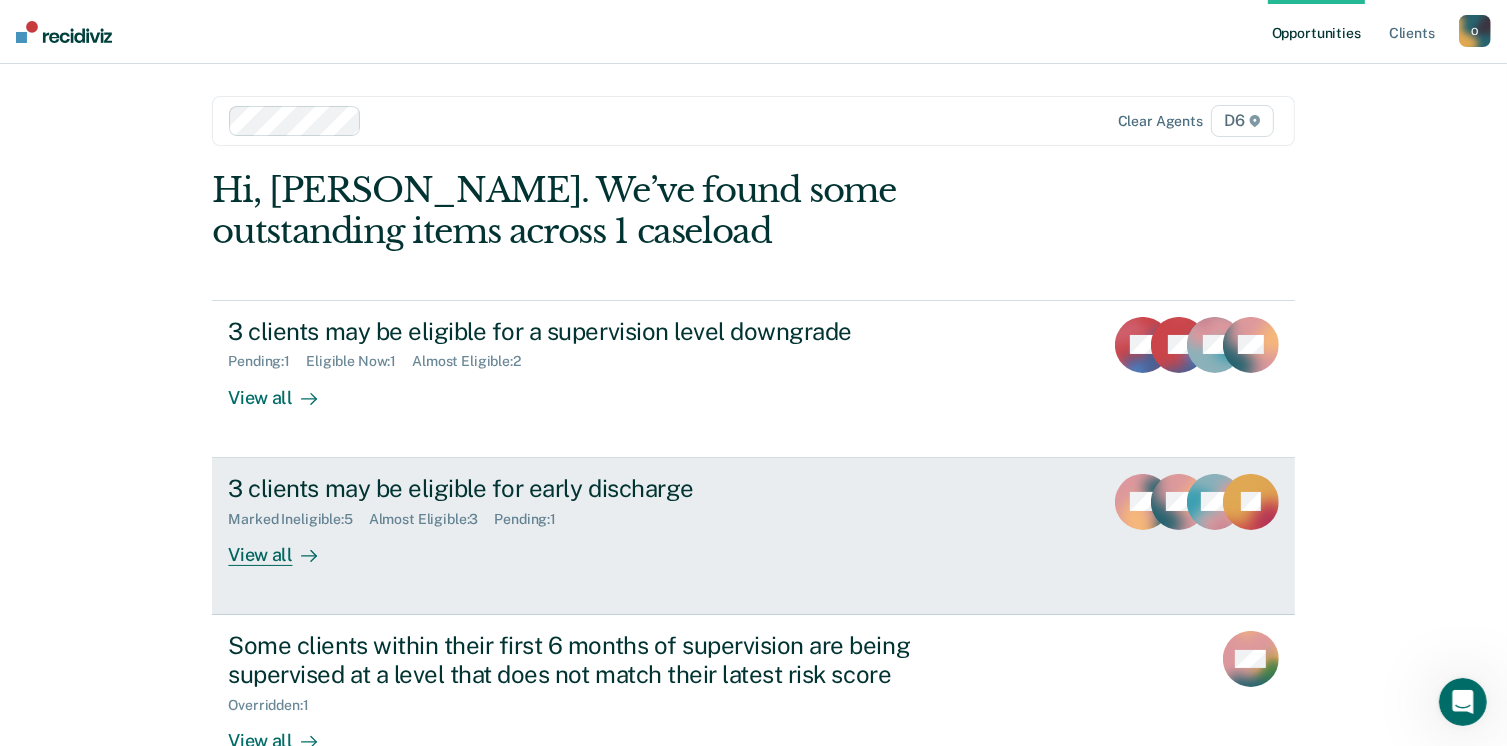 click on "View all" at bounding box center (284, 546) 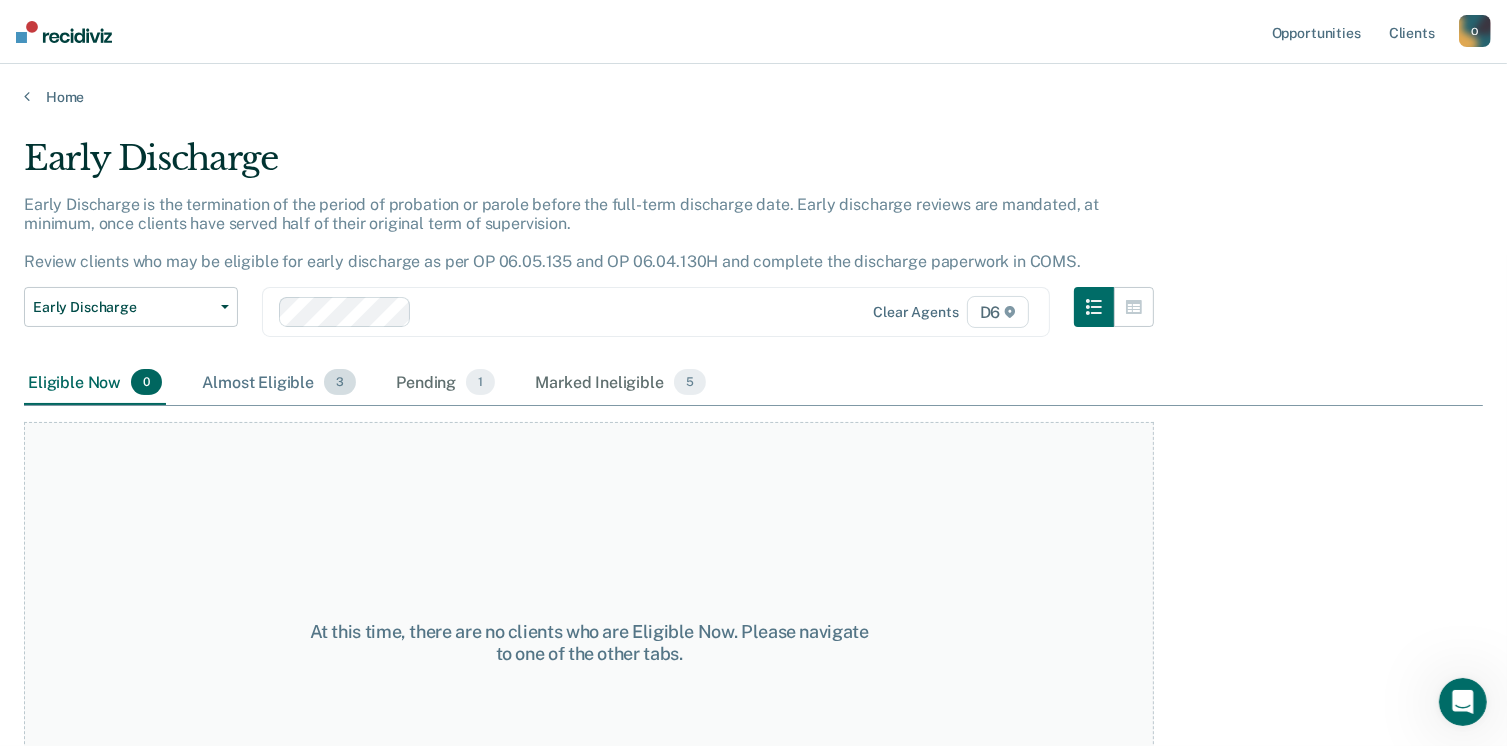 click on "Almost Eligible 3" at bounding box center [279, 383] 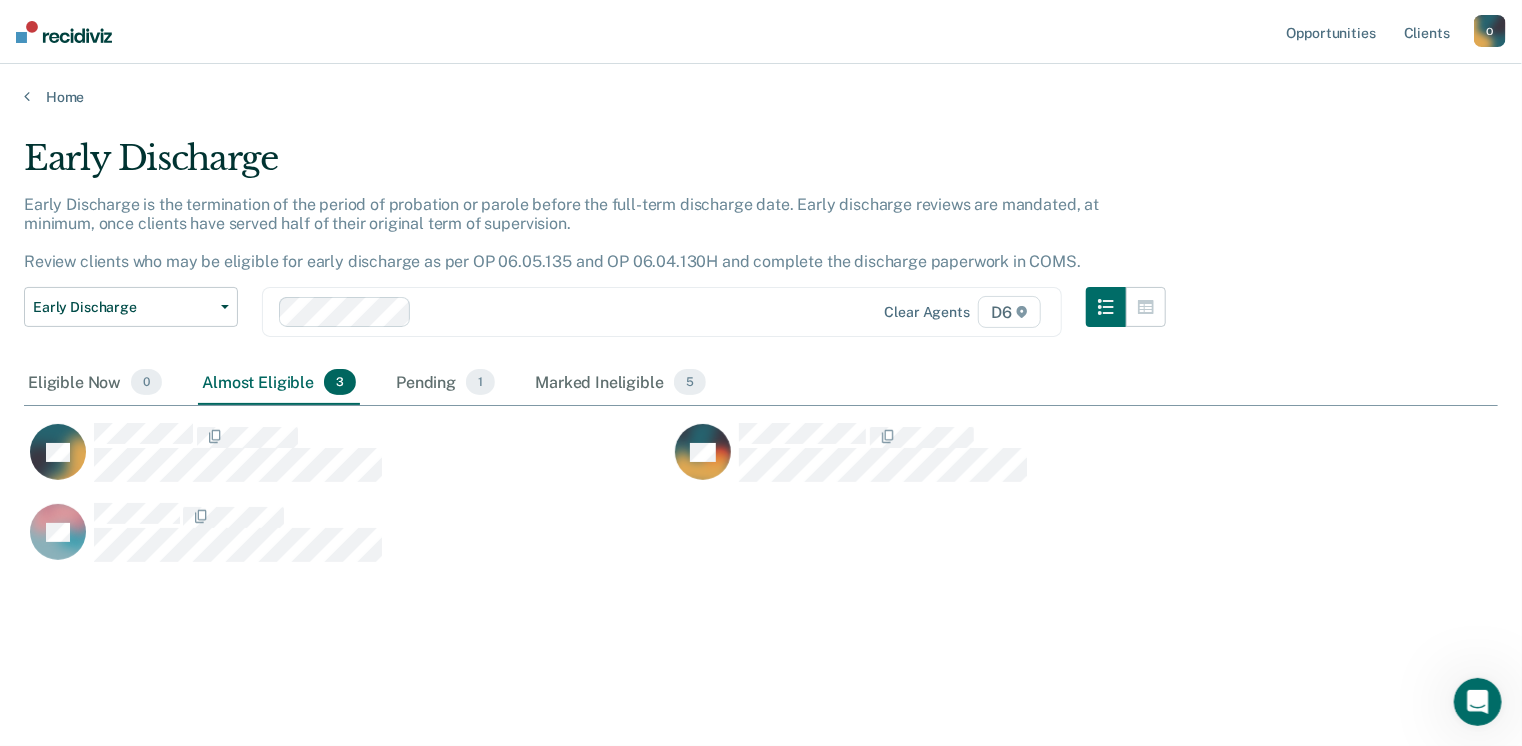 scroll, scrollTop: 16, scrollLeft: 16, axis: both 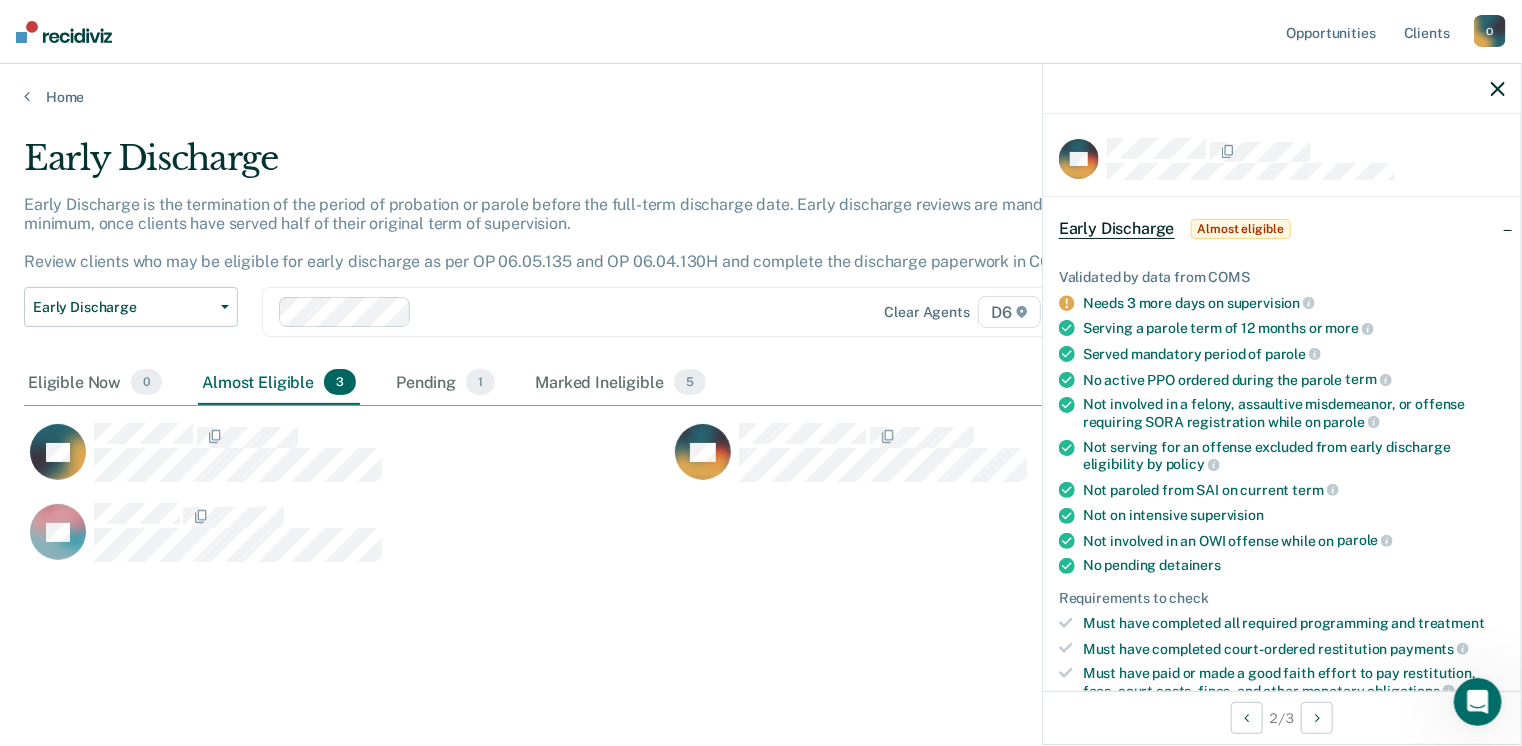 click 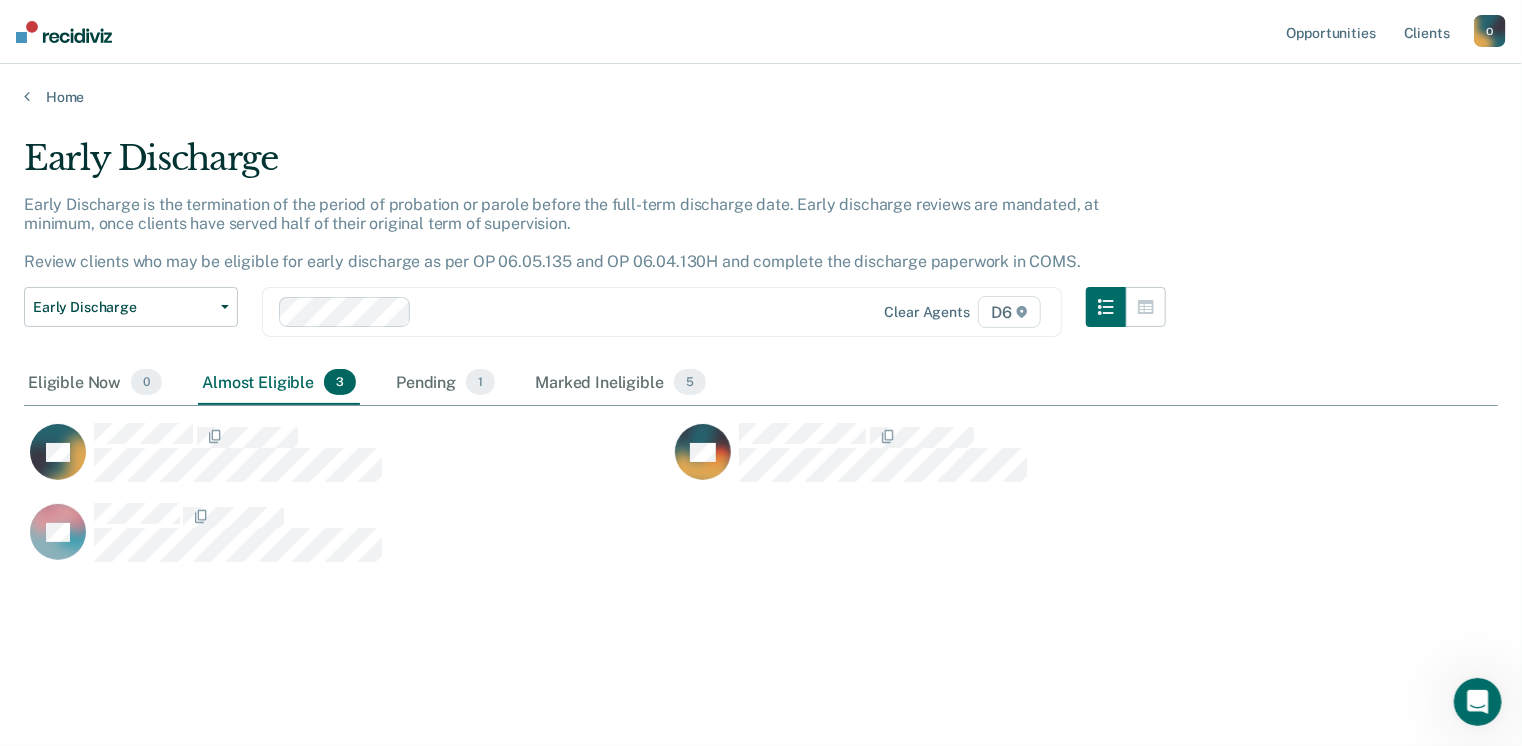click on "Early Discharge   Early Discharge is the termination of the period of probation or parole before the full-term discharge date. Early discharge reviews are mandated, at minimum, once clients have served half of their original term of supervision. Review clients who may be eligible for early discharge as per OP 06.05.135 and OP 06.04.130H and complete the discharge paperwork in COMS. Early Discharge Classification Review Early Discharge Minimum Telephone Reporting Overdue for Discharge Supervision Level Mismatch Clear   agents D6   Eligible Now 0 Almost Eligible 3 Pending 1 Marked Ineligible 5
To pick up a draggable item, press the space bar.
While dragging, use the arrow keys to move the item.
Press space again to drop the item in its new position, or press escape to cancel.
DF   BB   PP" at bounding box center [761, 423] 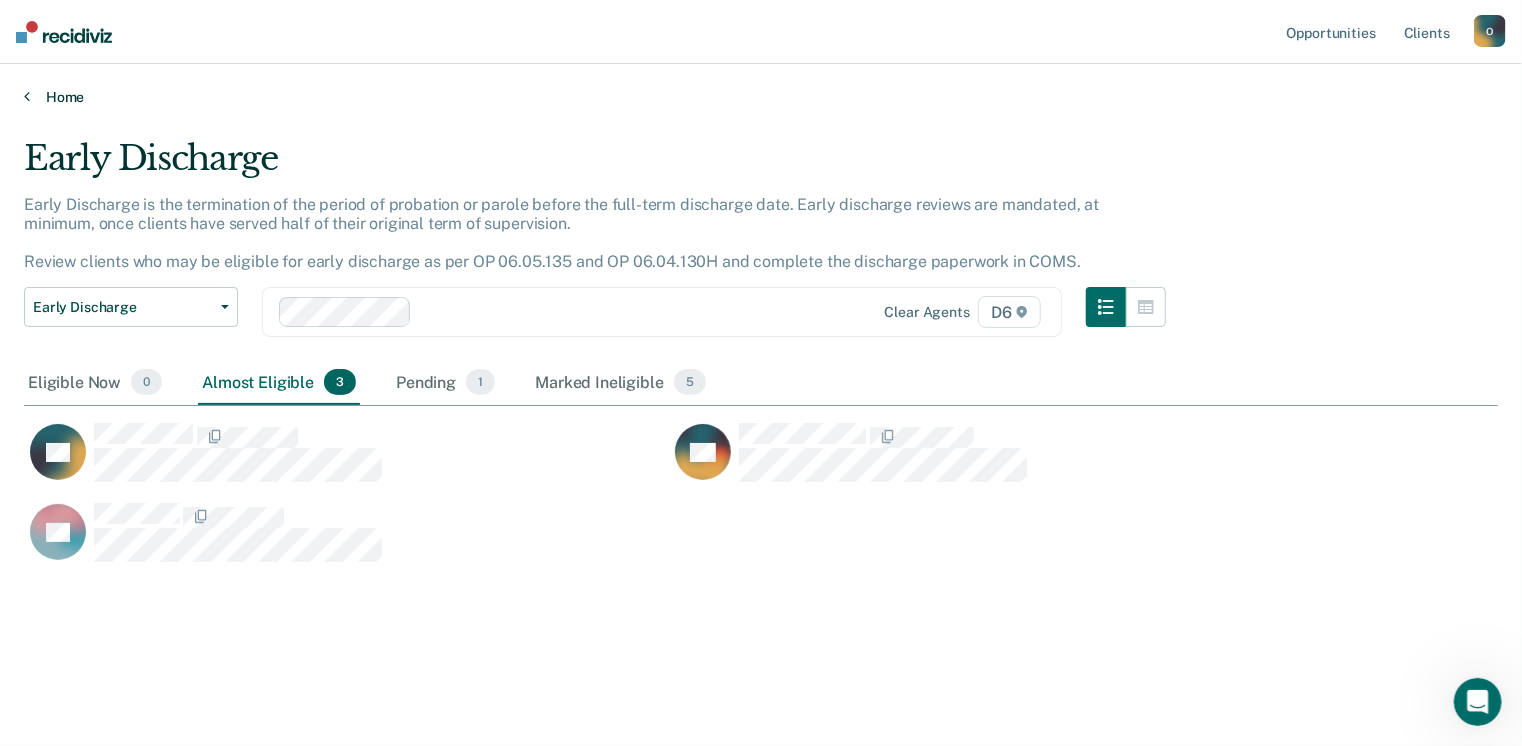 click on "Home" at bounding box center (761, 97) 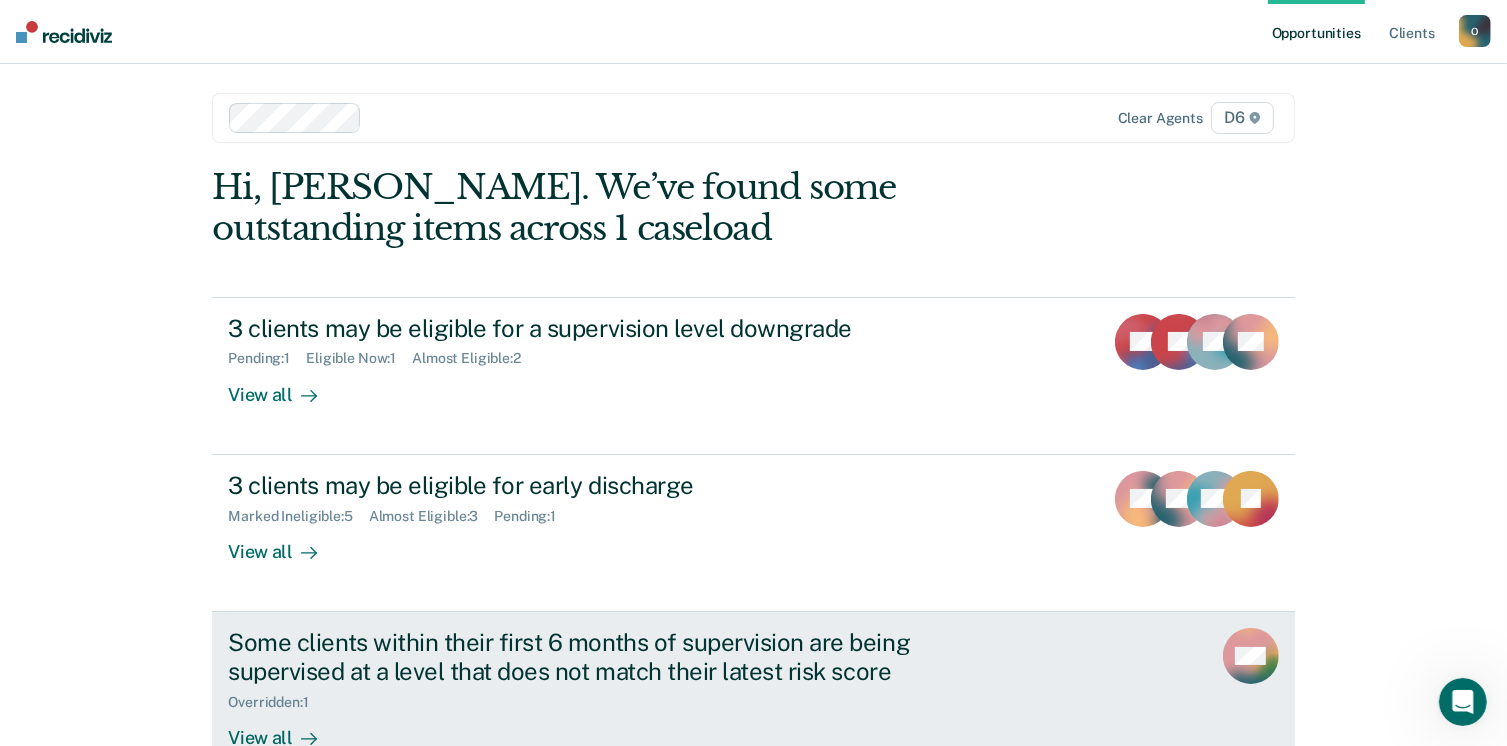 scroll, scrollTop: 0, scrollLeft: 0, axis: both 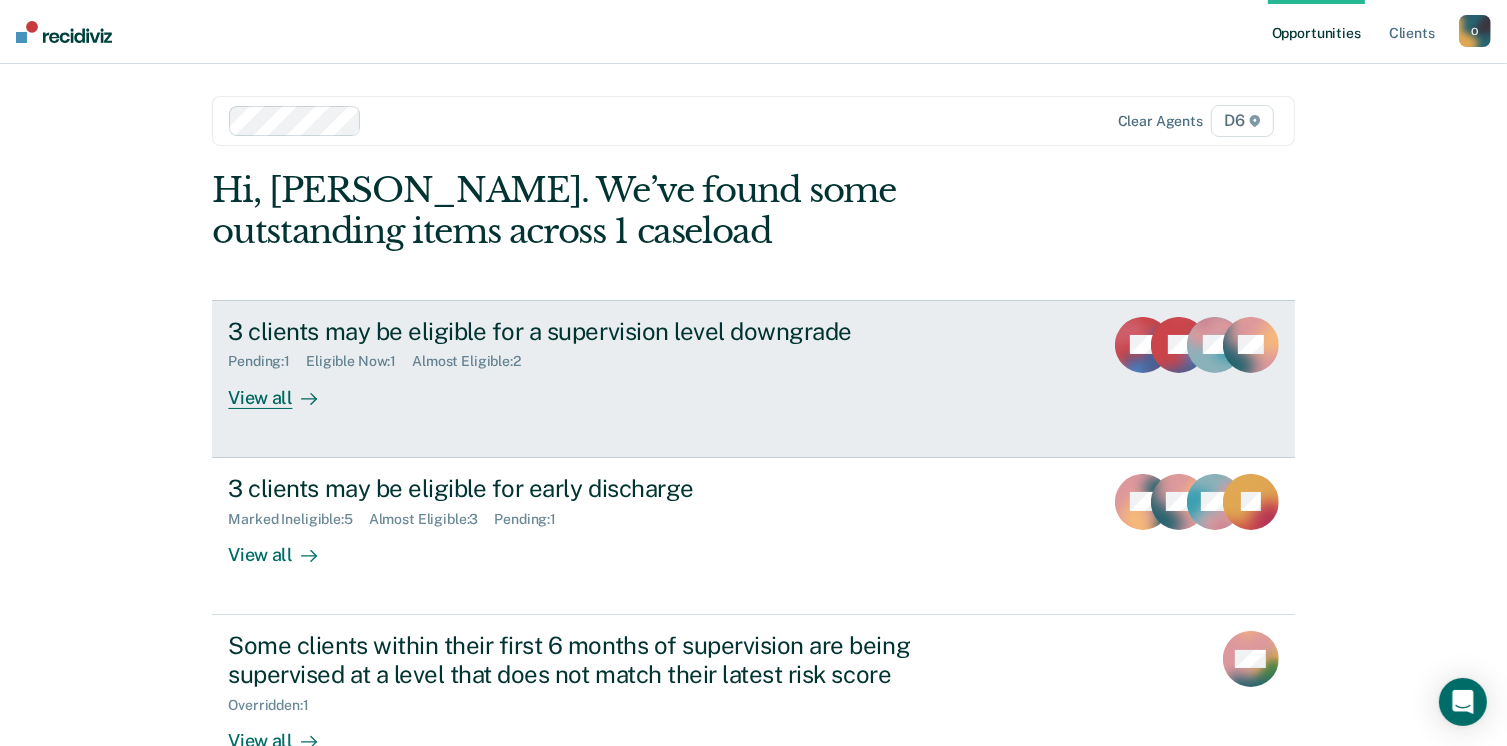 click 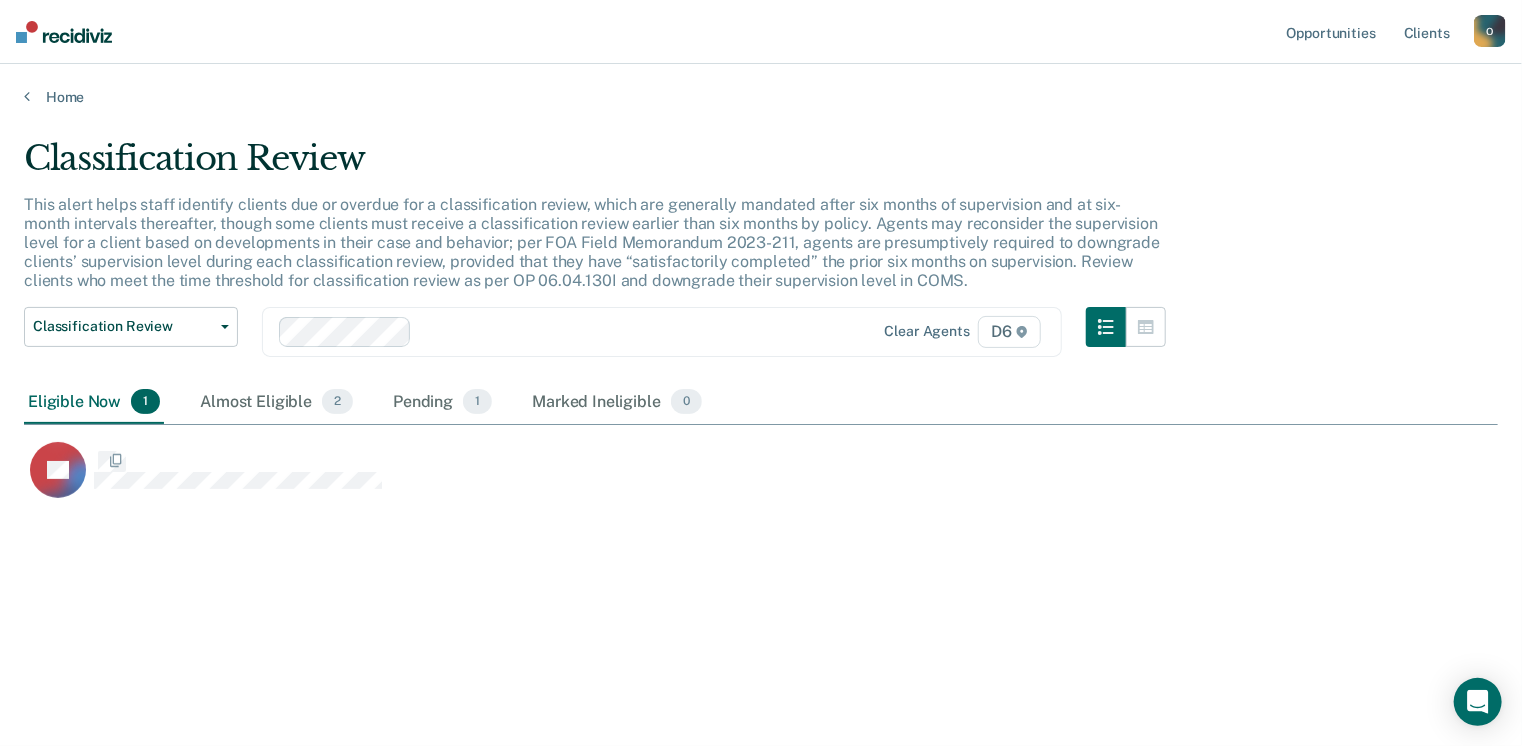 scroll, scrollTop: 16, scrollLeft: 16, axis: both 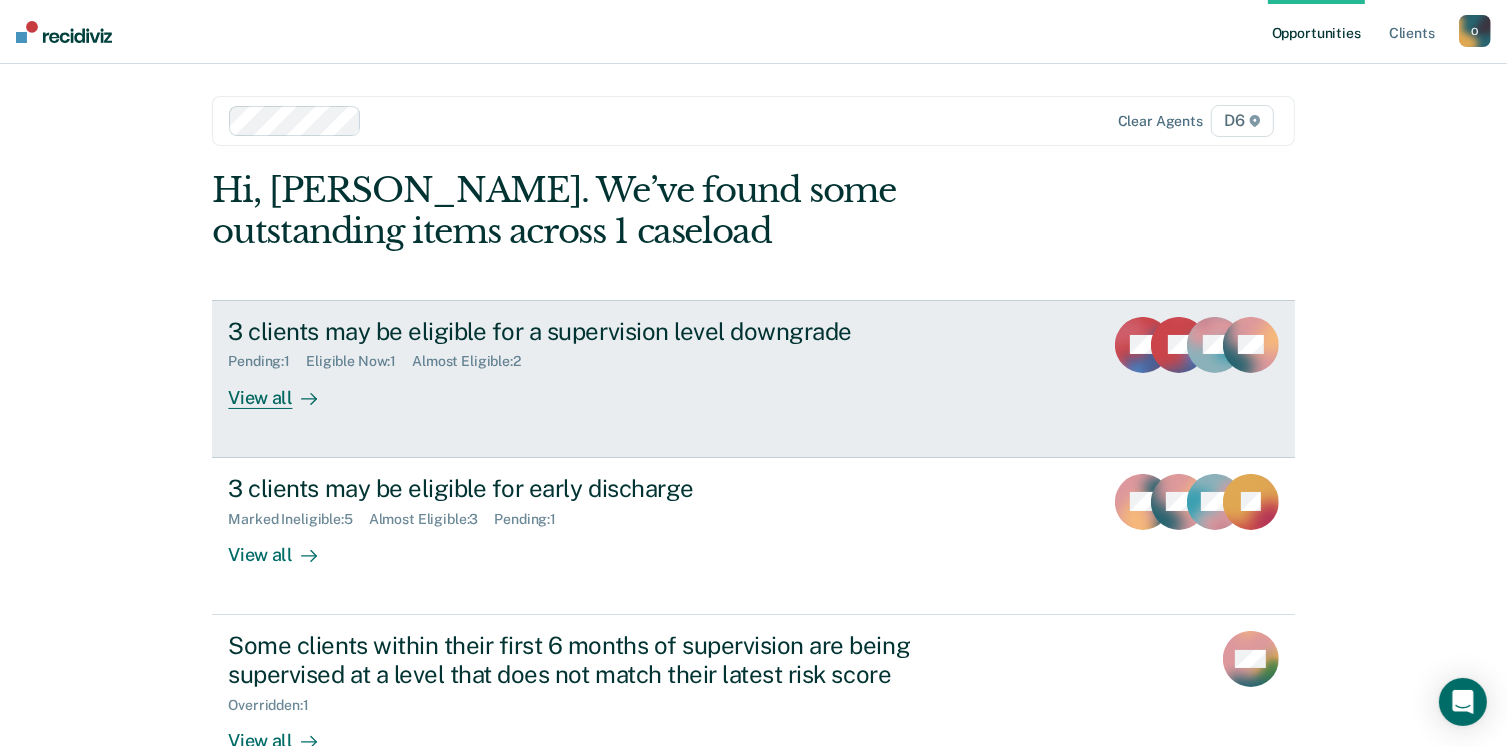 click on "3 clients may be eligible for a supervision level downgrade Pending :  1 Eligible Now :  1 Almost Eligible :  2 View all" at bounding box center [603, 363] 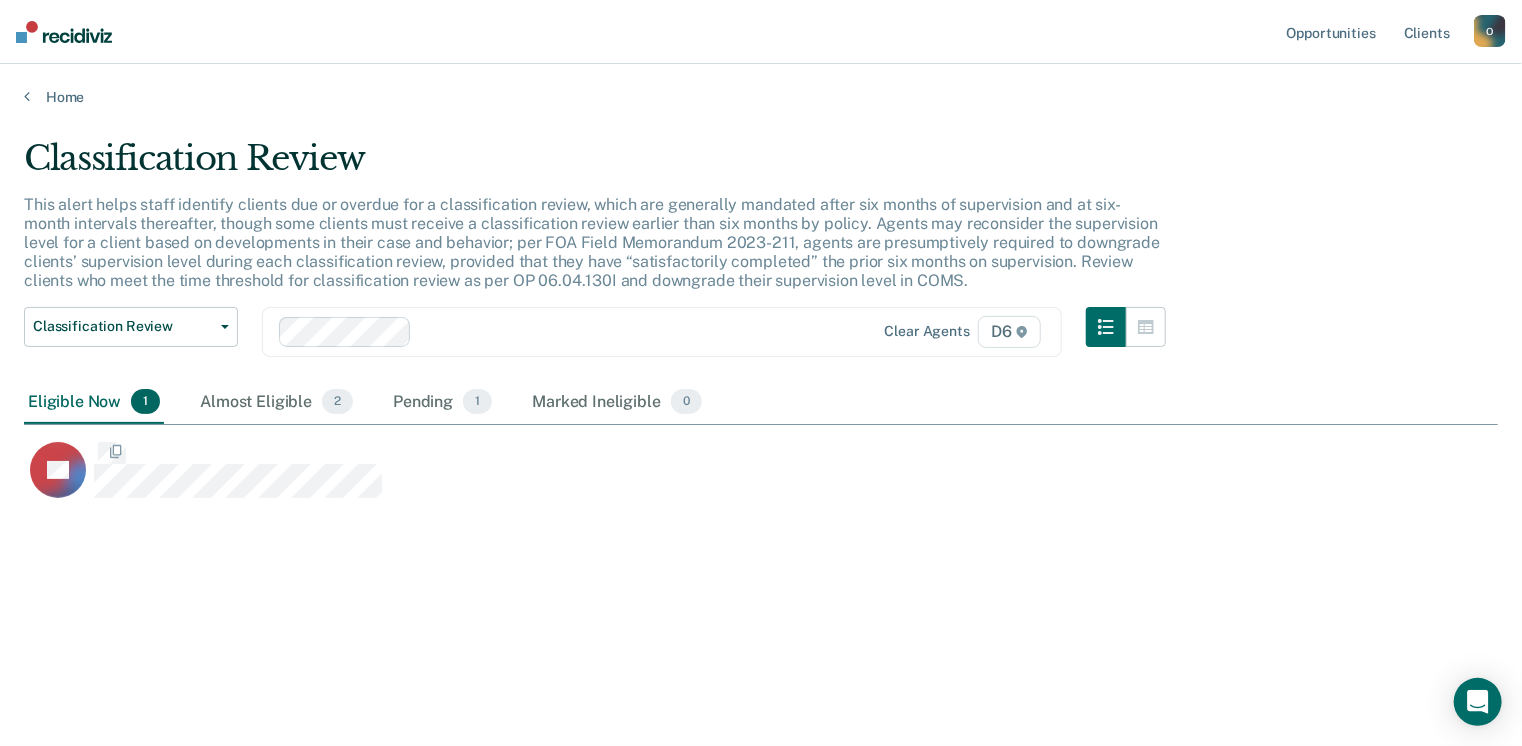 scroll, scrollTop: 16, scrollLeft: 16, axis: both 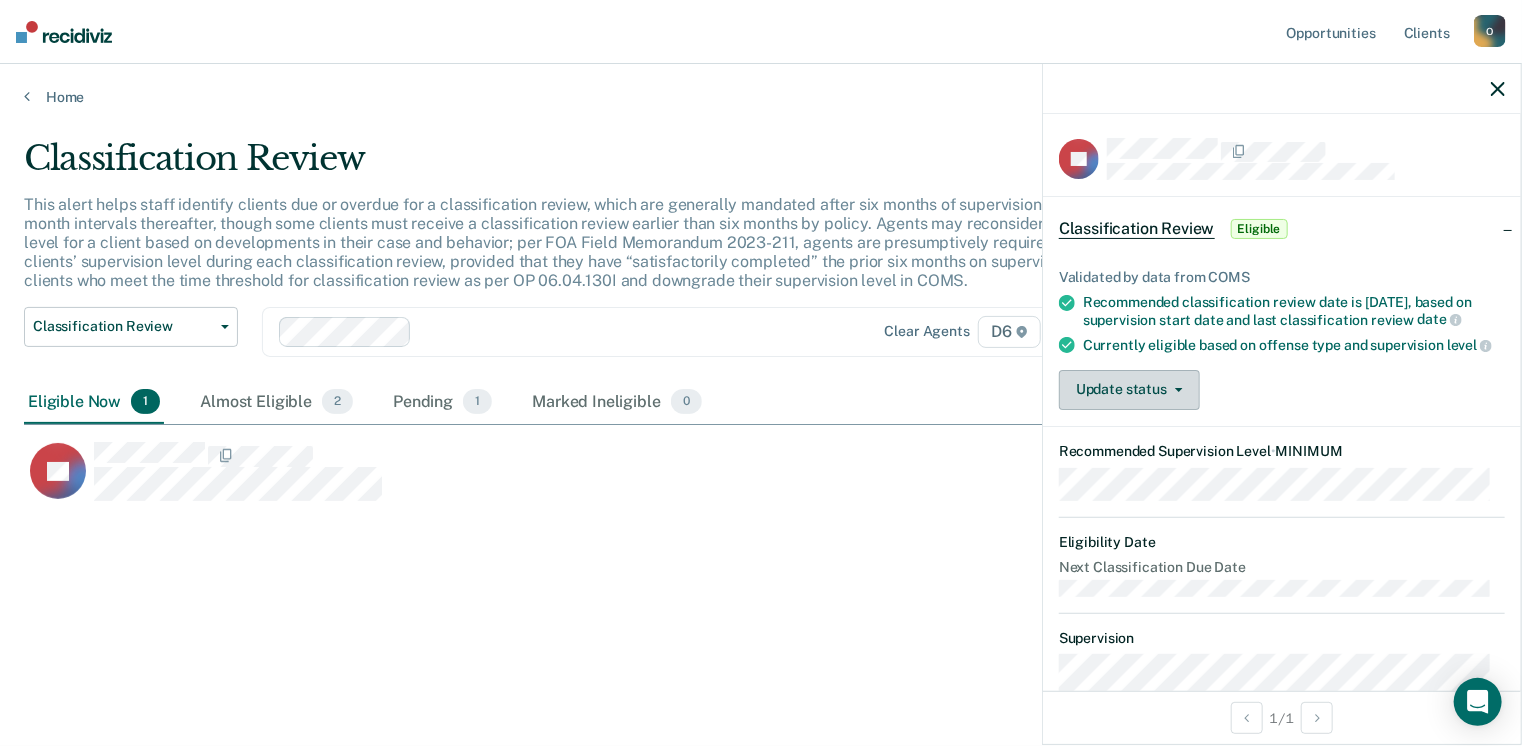 click on "Update status" at bounding box center (1129, 390) 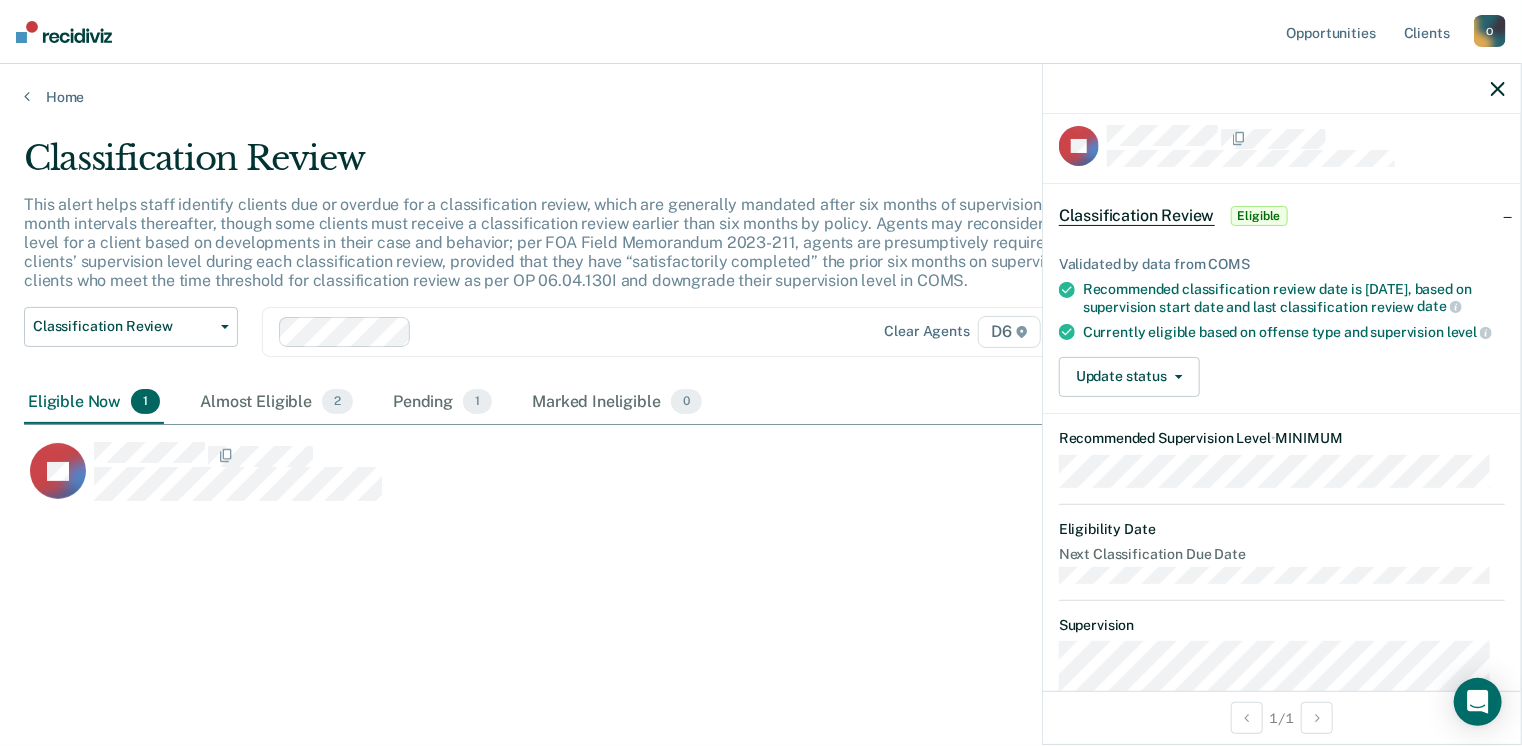 scroll, scrollTop: 8, scrollLeft: 0, axis: vertical 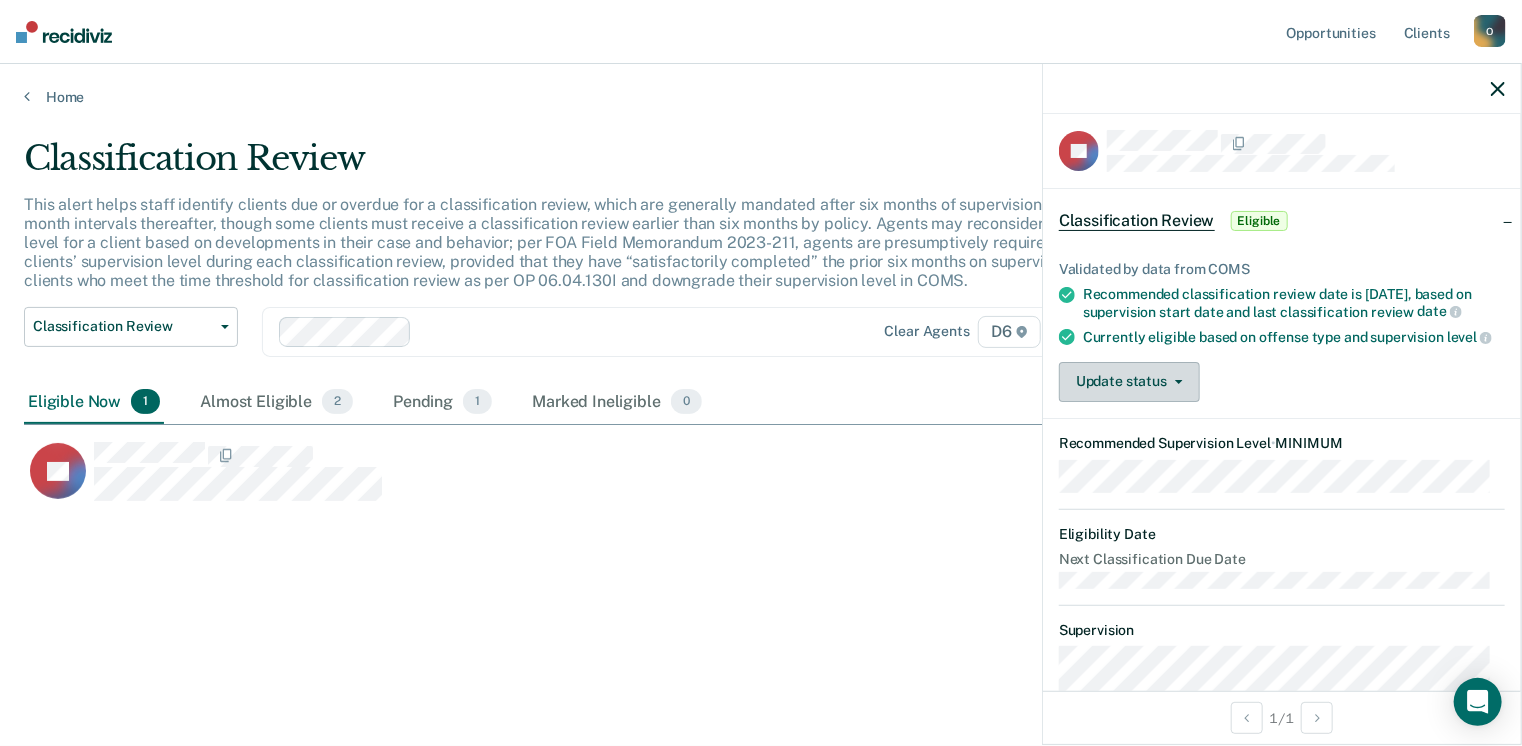 click on "Update status" at bounding box center (1129, 382) 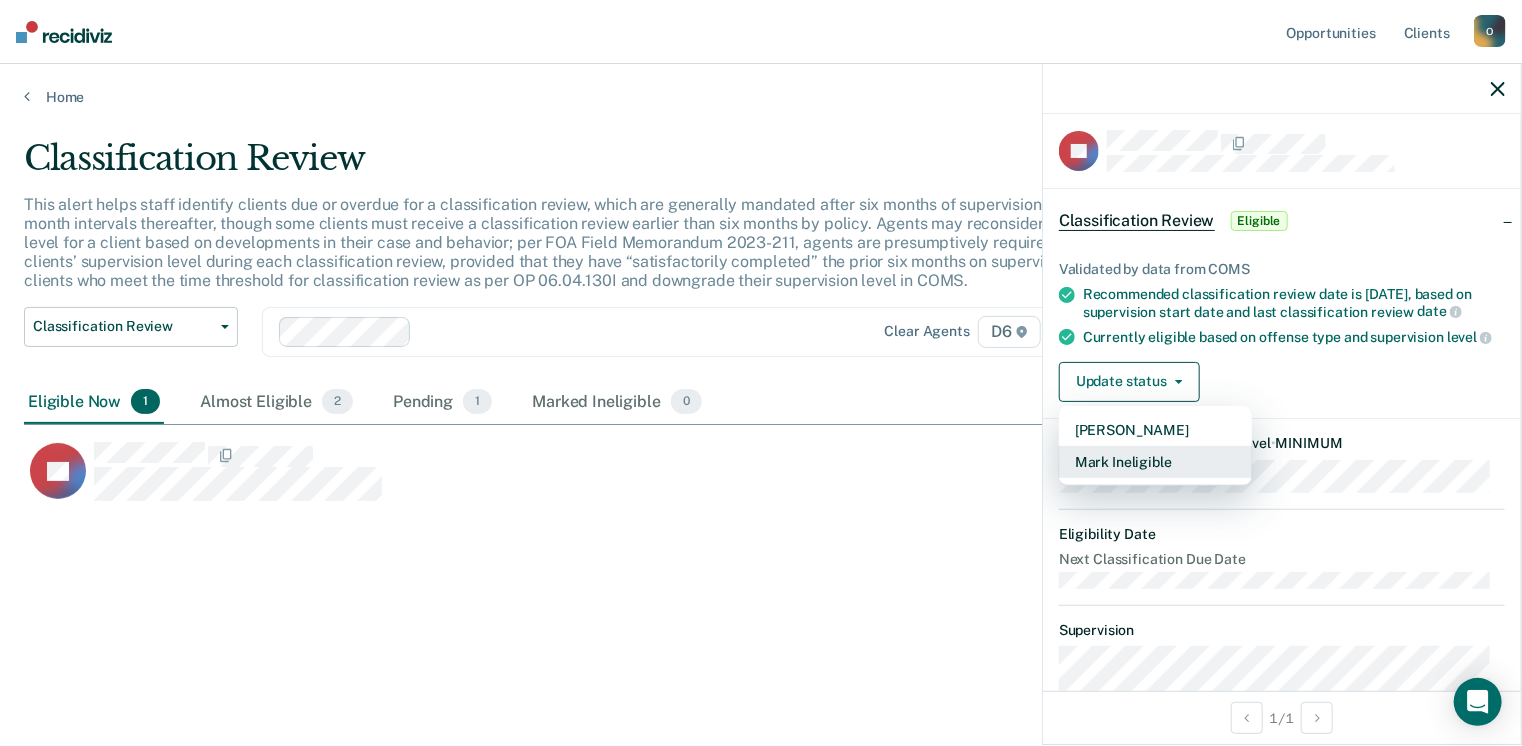 click on "Mark Ineligible" at bounding box center [1155, 462] 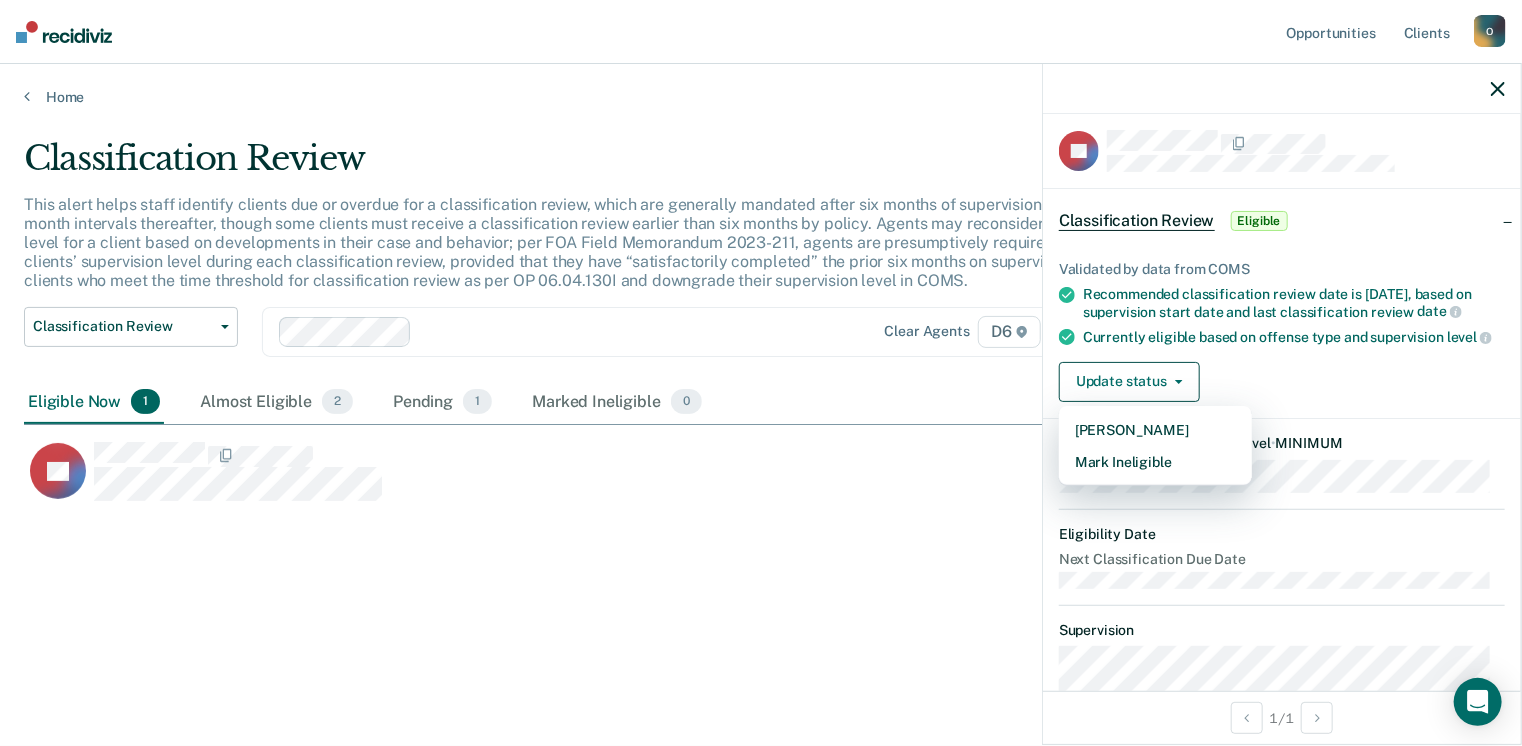 scroll, scrollTop: 0, scrollLeft: 0, axis: both 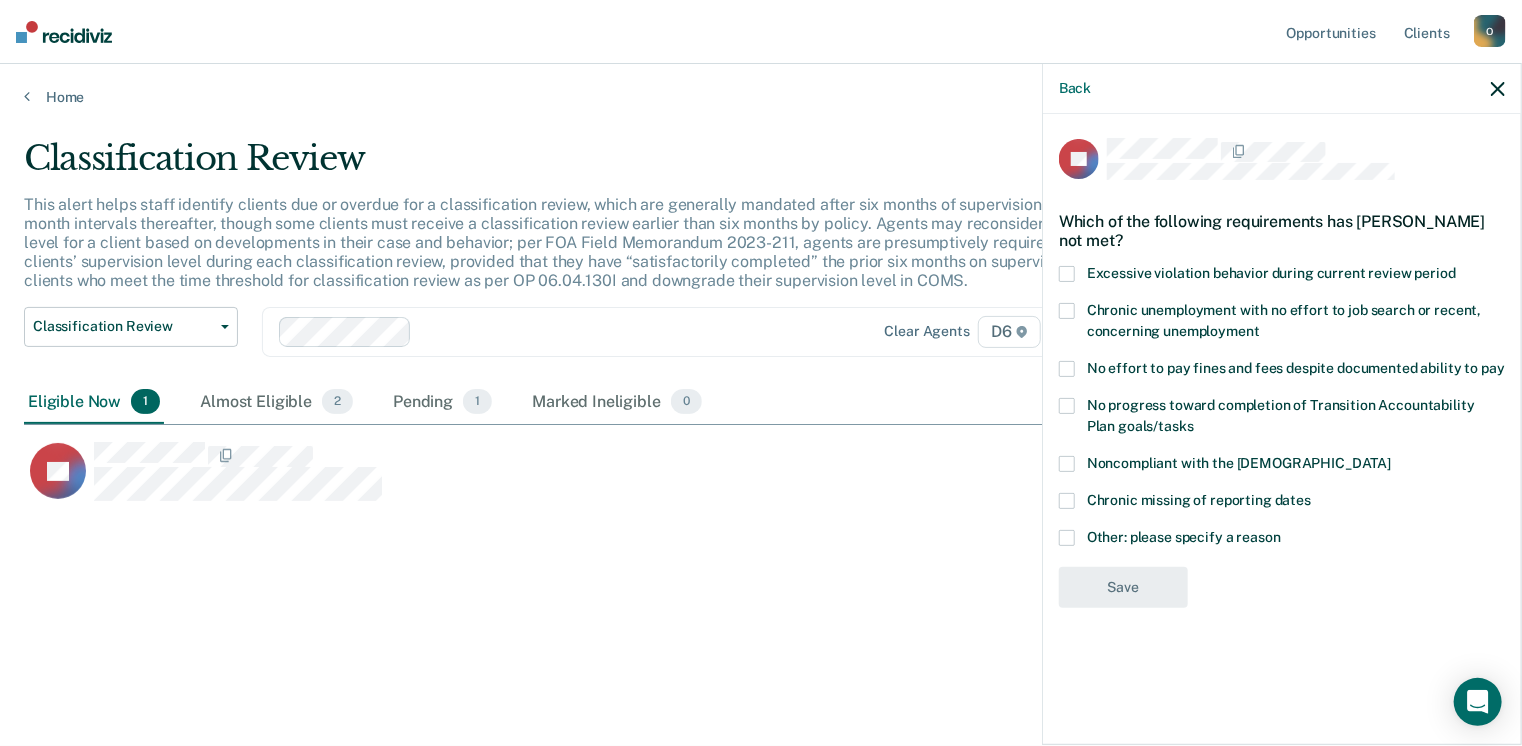 click at bounding box center (1067, 538) 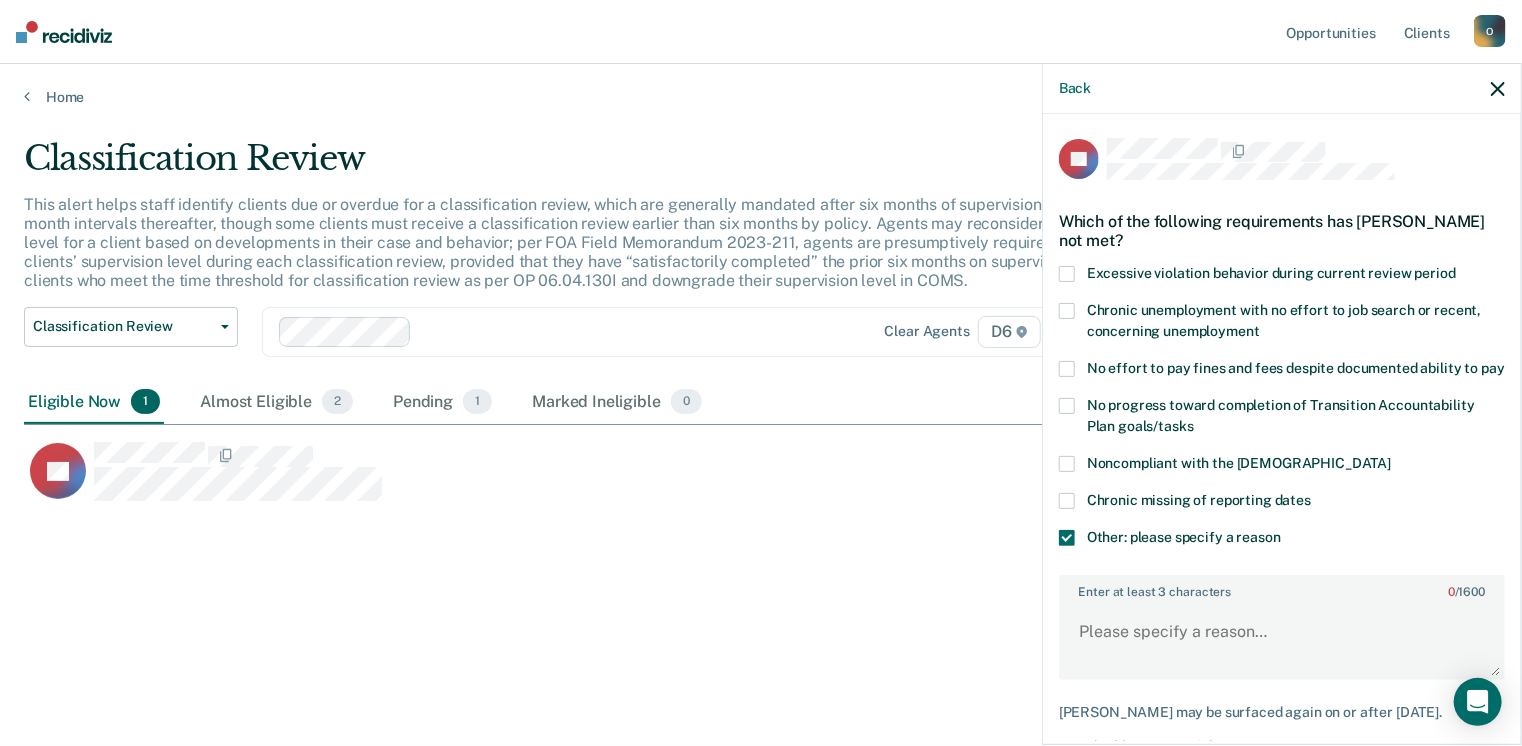 scroll, scrollTop: 123, scrollLeft: 0, axis: vertical 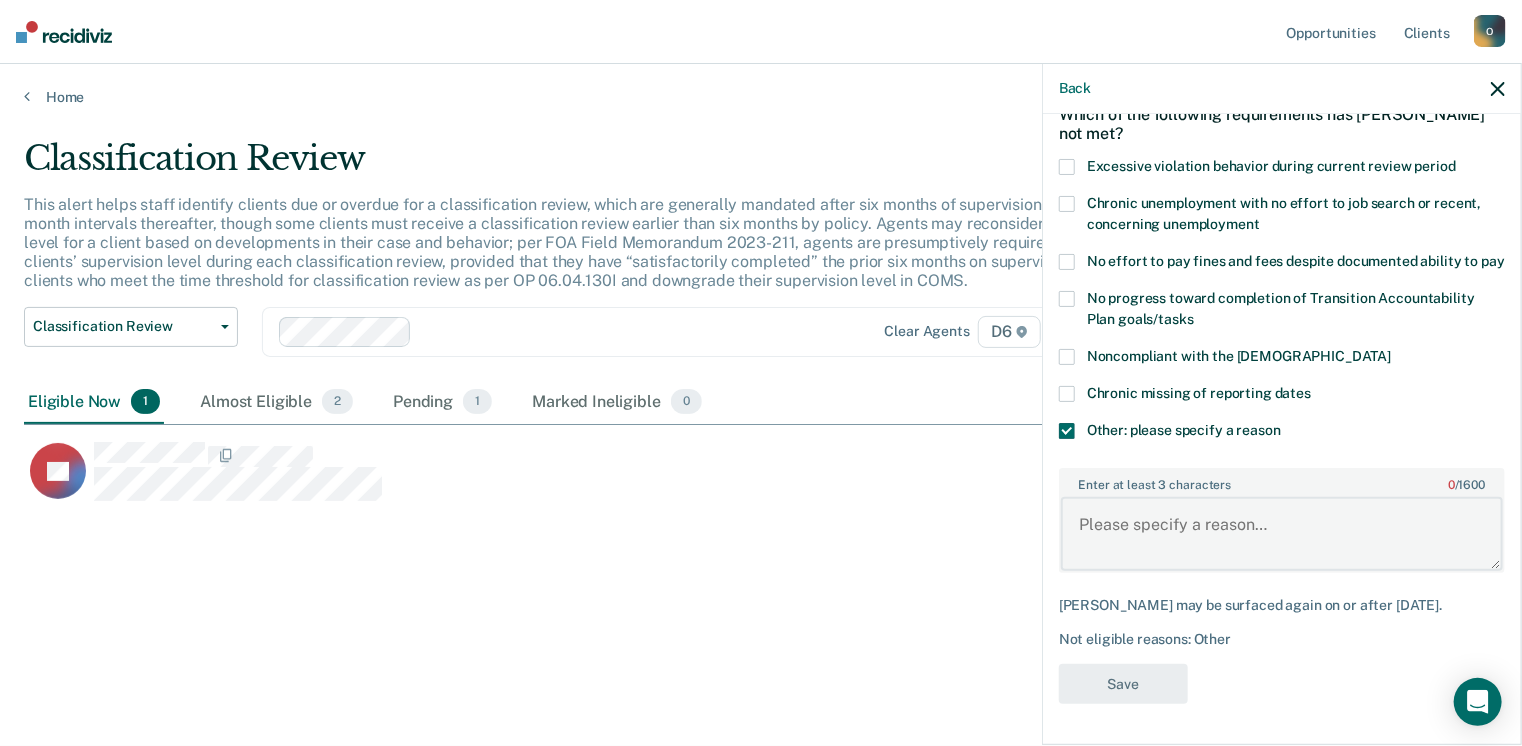 click on "Enter at least 3 characters 0  /  1600" at bounding box center [1282, 534] 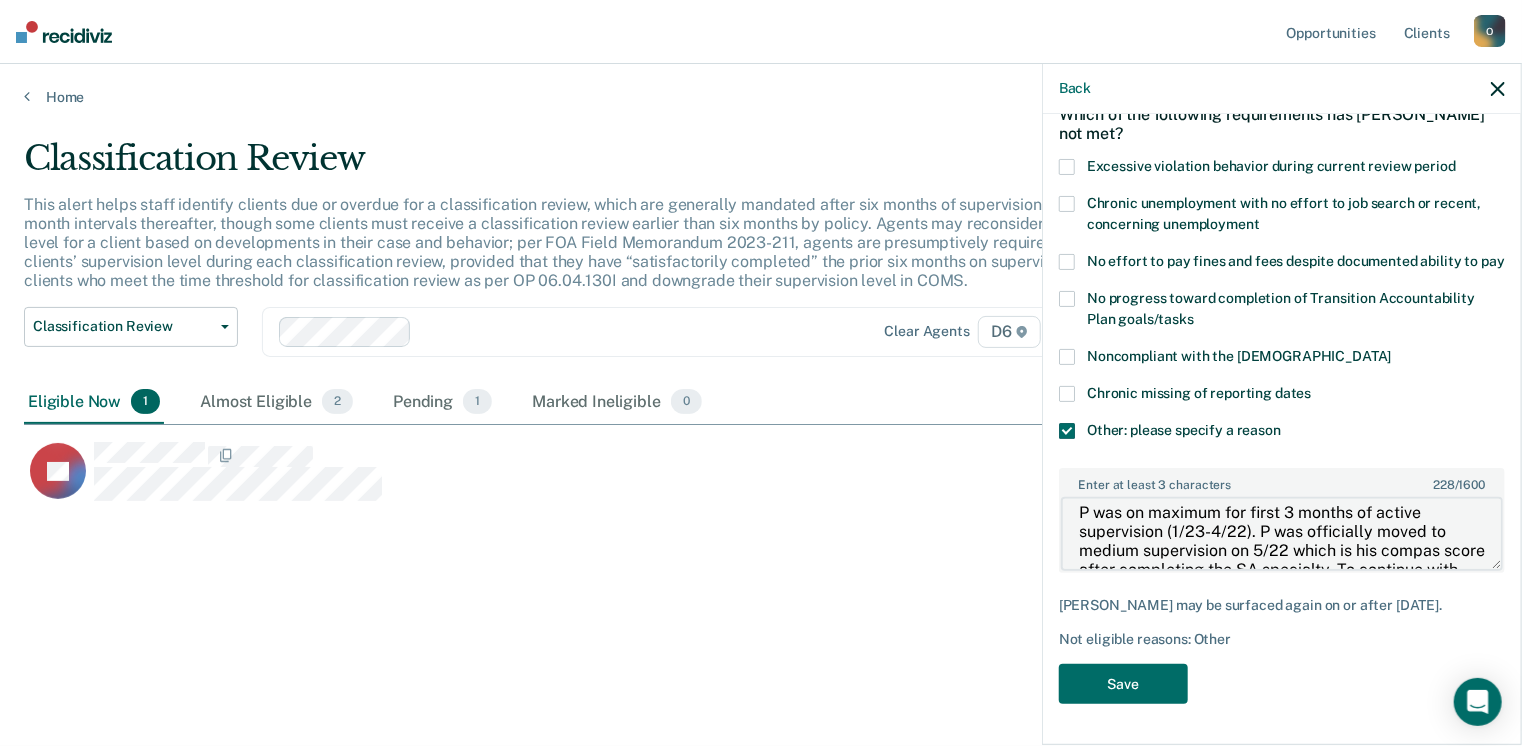 scroll, scrollTop: 12, scrollLeft: 0, axis: vertical 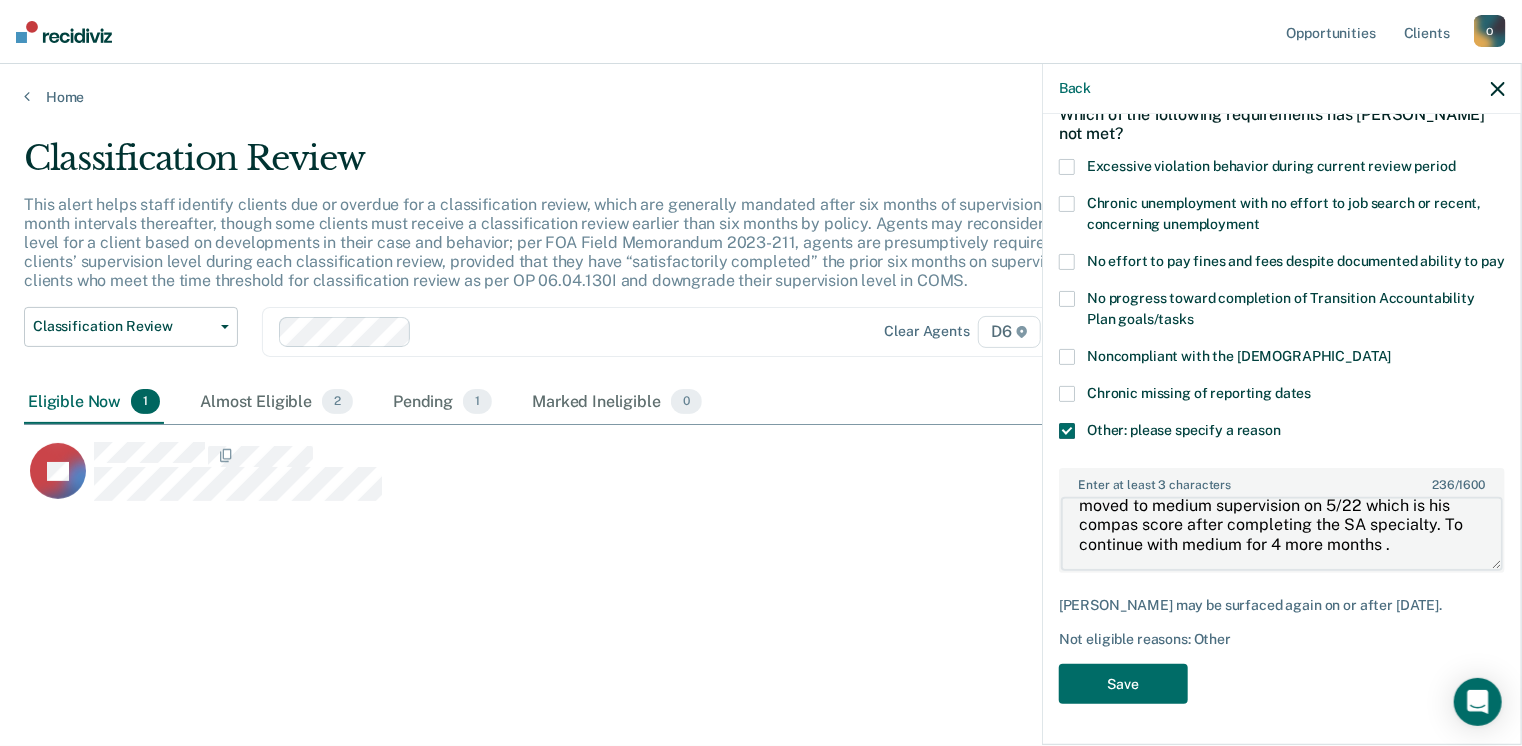 click on "P was on maximum for first 3 months of active supervision (1/23-4/22) for GPS. P was officially moved to medium supervision on 5/22 which is his compas score after completing the SA specialty. To continue with medium for 4 more months ." at bounding box center [1282, 534] 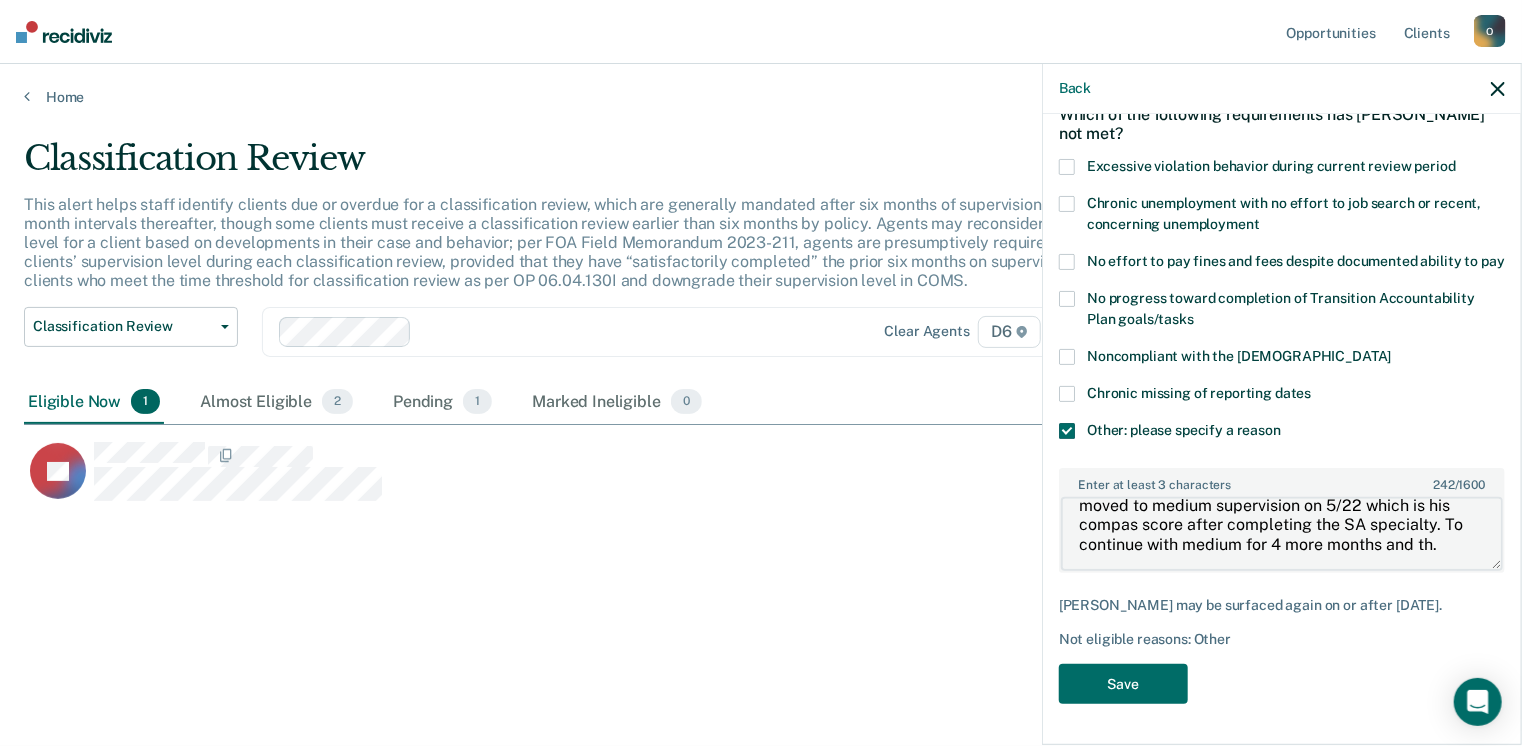 scroll, scrollTop: 61, scrollLeft: 0, axis: vertical 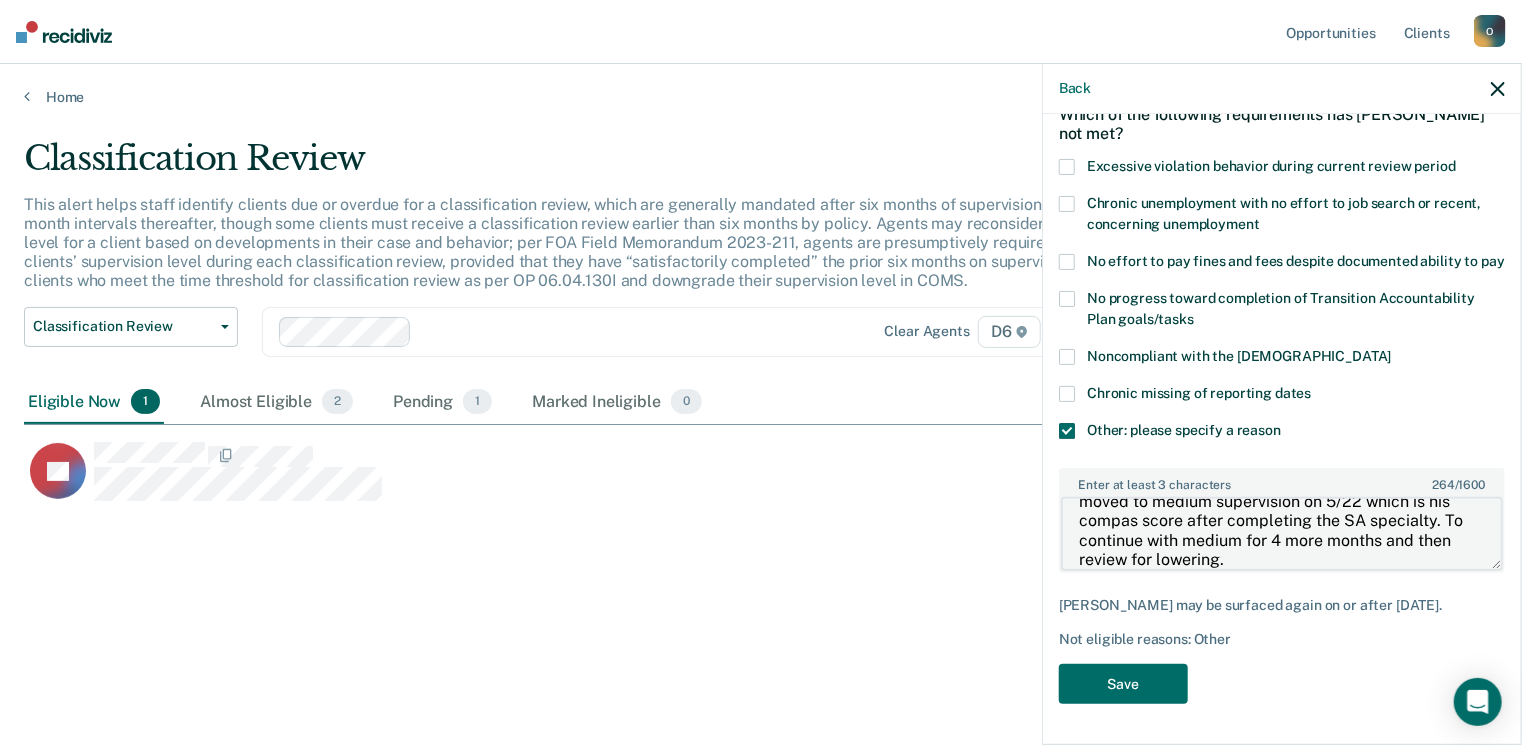 click on "P was on maximum for first 3 months of active supervision (1/23-4/22) for GPS. P was officially moved to medium supervision on 5/22 which is his compas score after completing the SA specialty. To continue with medium for 4 more months and then review for lowering." at bounding box center (1282, 534) 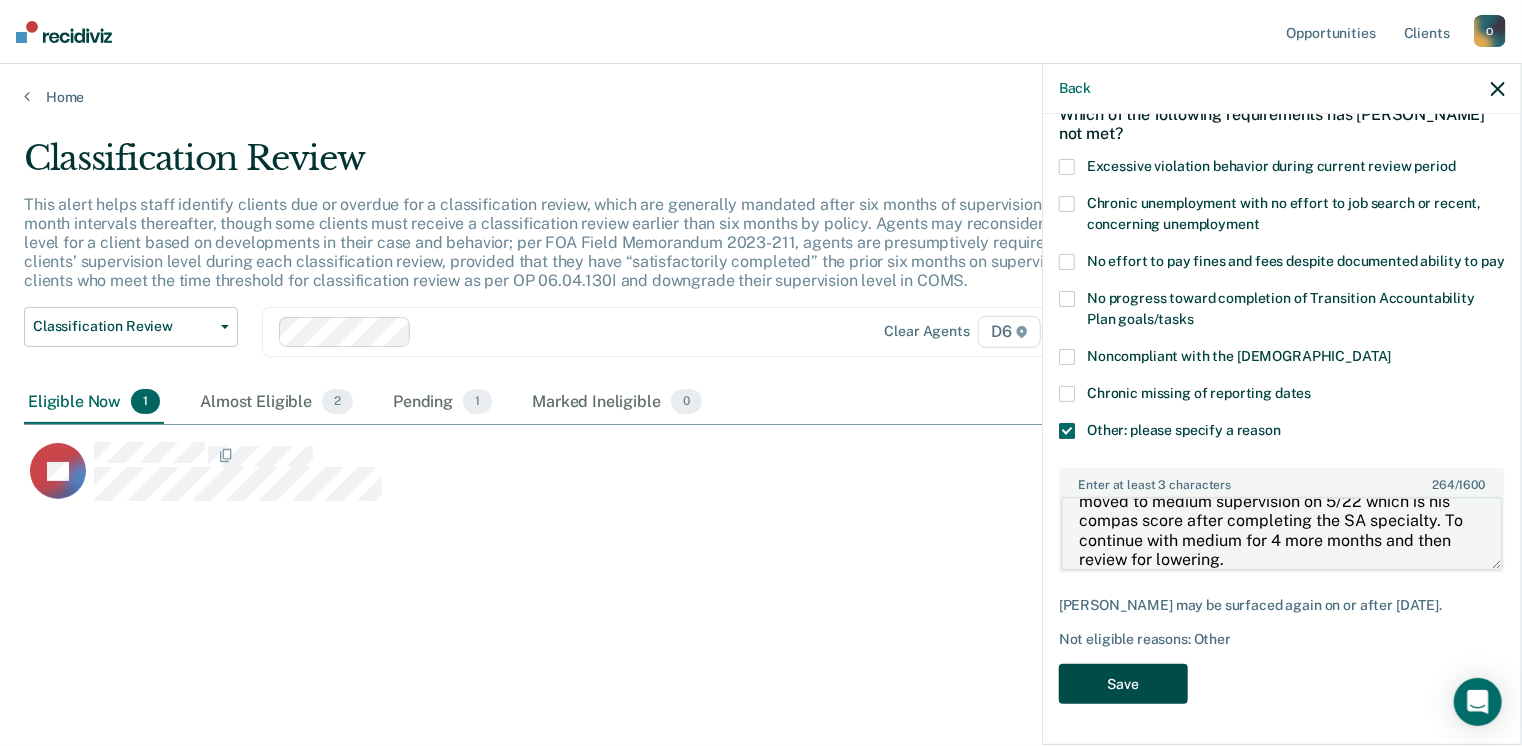 type on "P was on maximum for first 3 months of active supervision (1/23-4/22) for GPS. P was officially moved to medium supervision on 5/22 which is his compas score after completing the SA specialty. To continue with medium for 4 more months and then review for lowering." 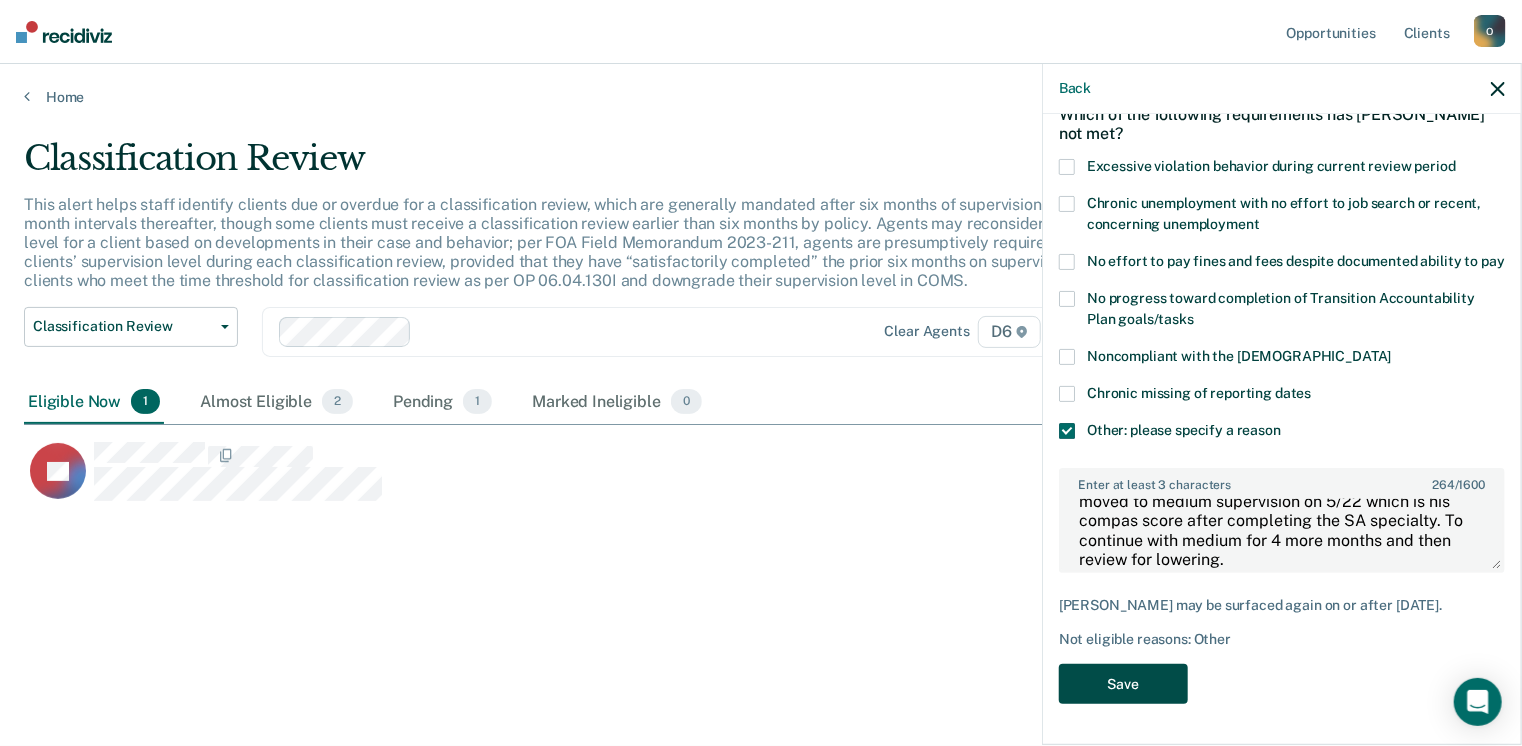 click on "Save" at bounding box center (1123, 684) 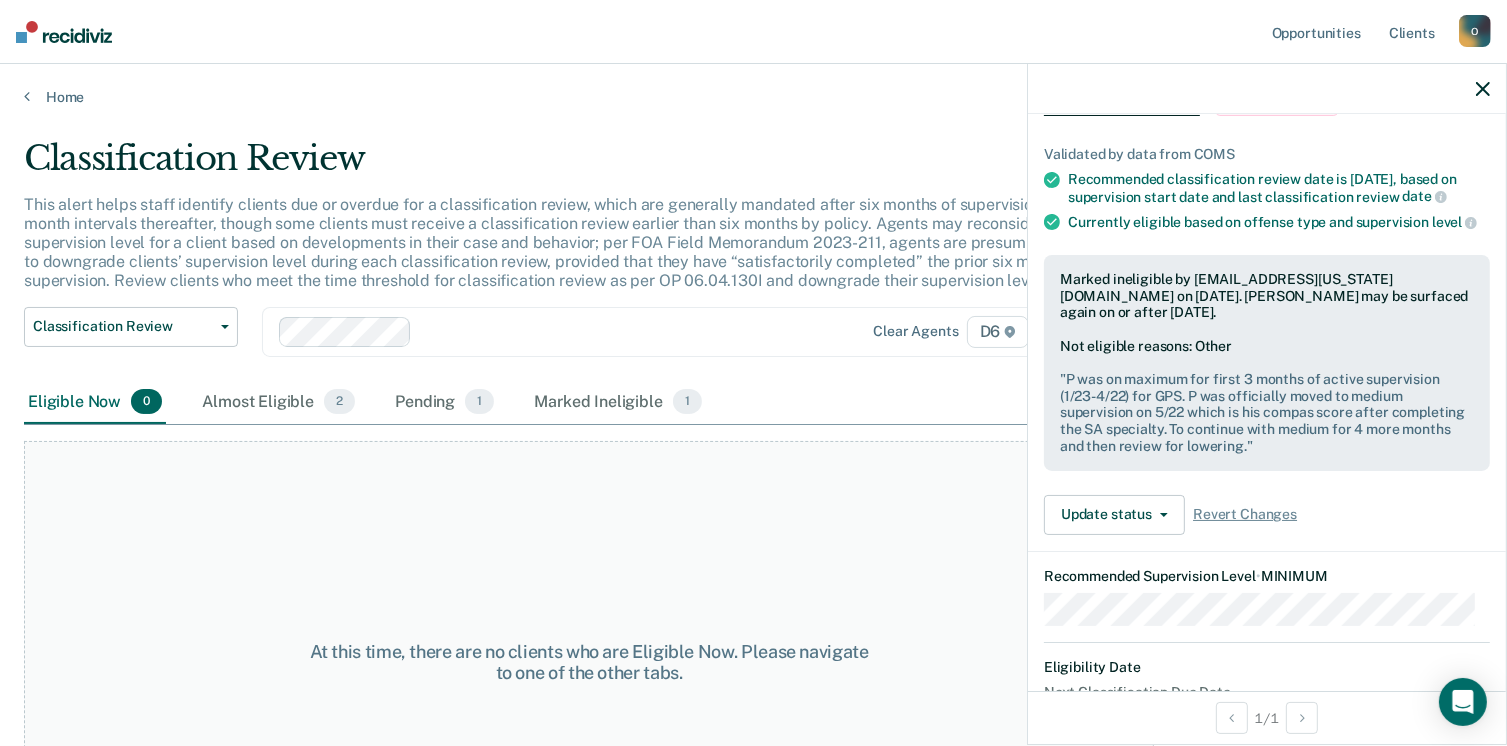 click at bounding box center (1267, 89) 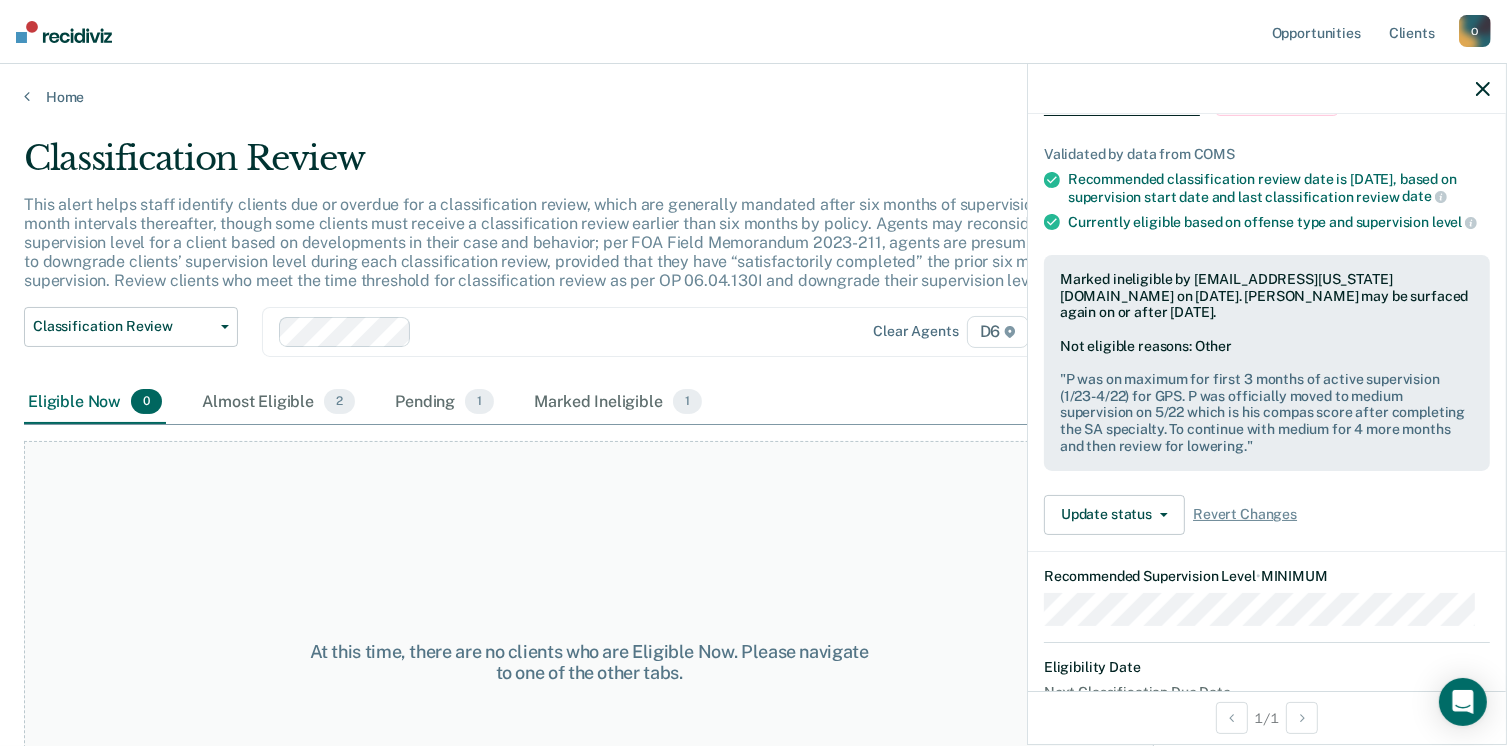 click 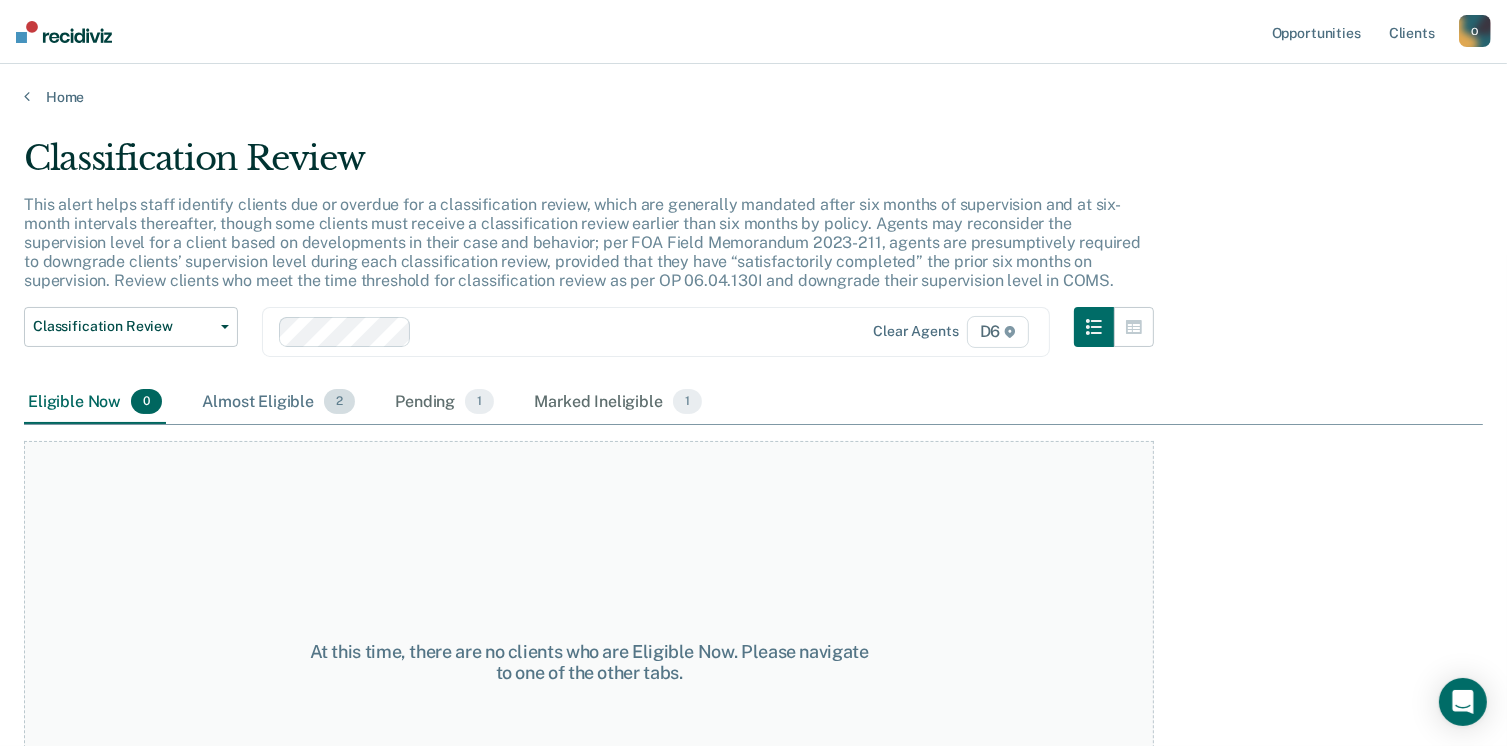 click on "Almost Eligible 2" at bounding box center (278, 403) 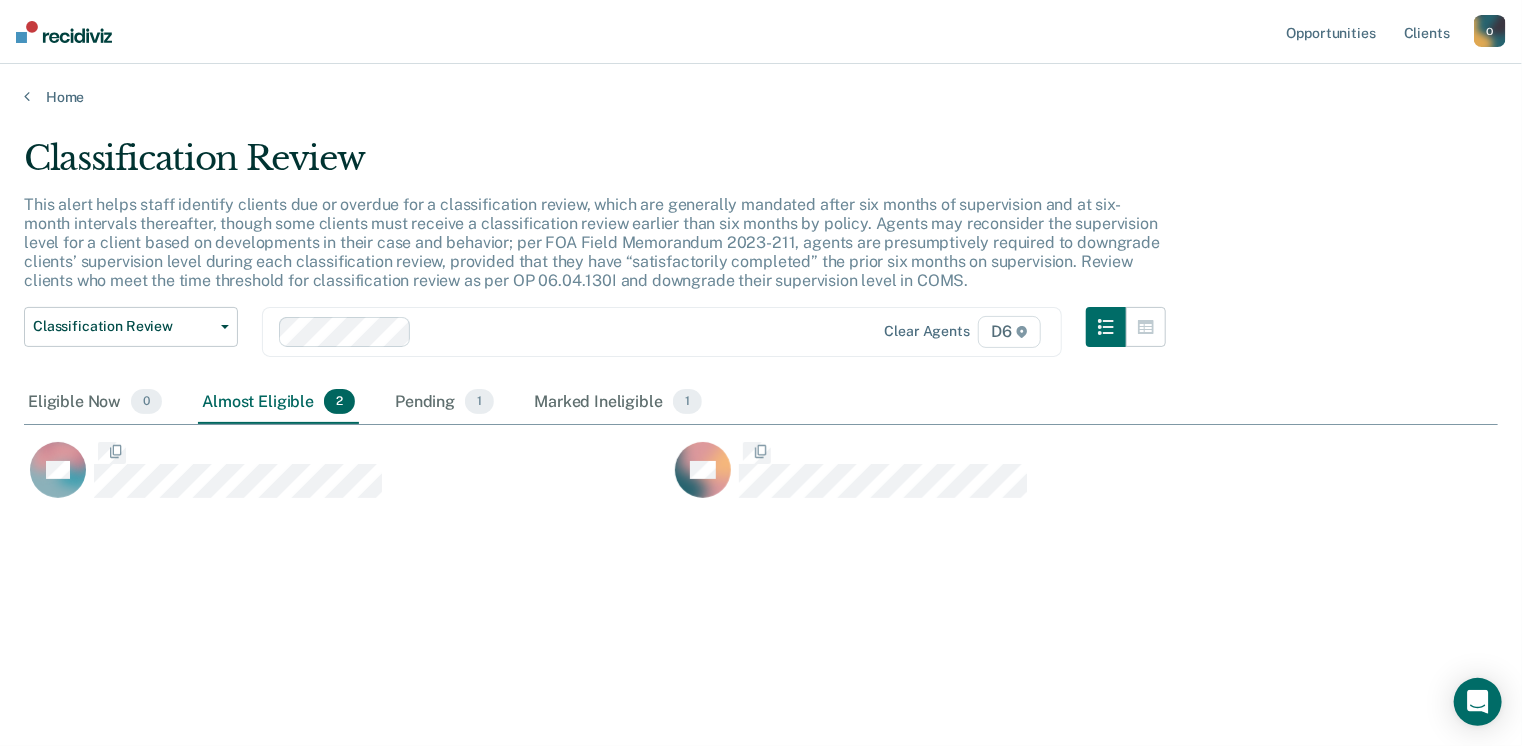 scroll, scrollTop: 16, scrollLeft: 16, axis: both 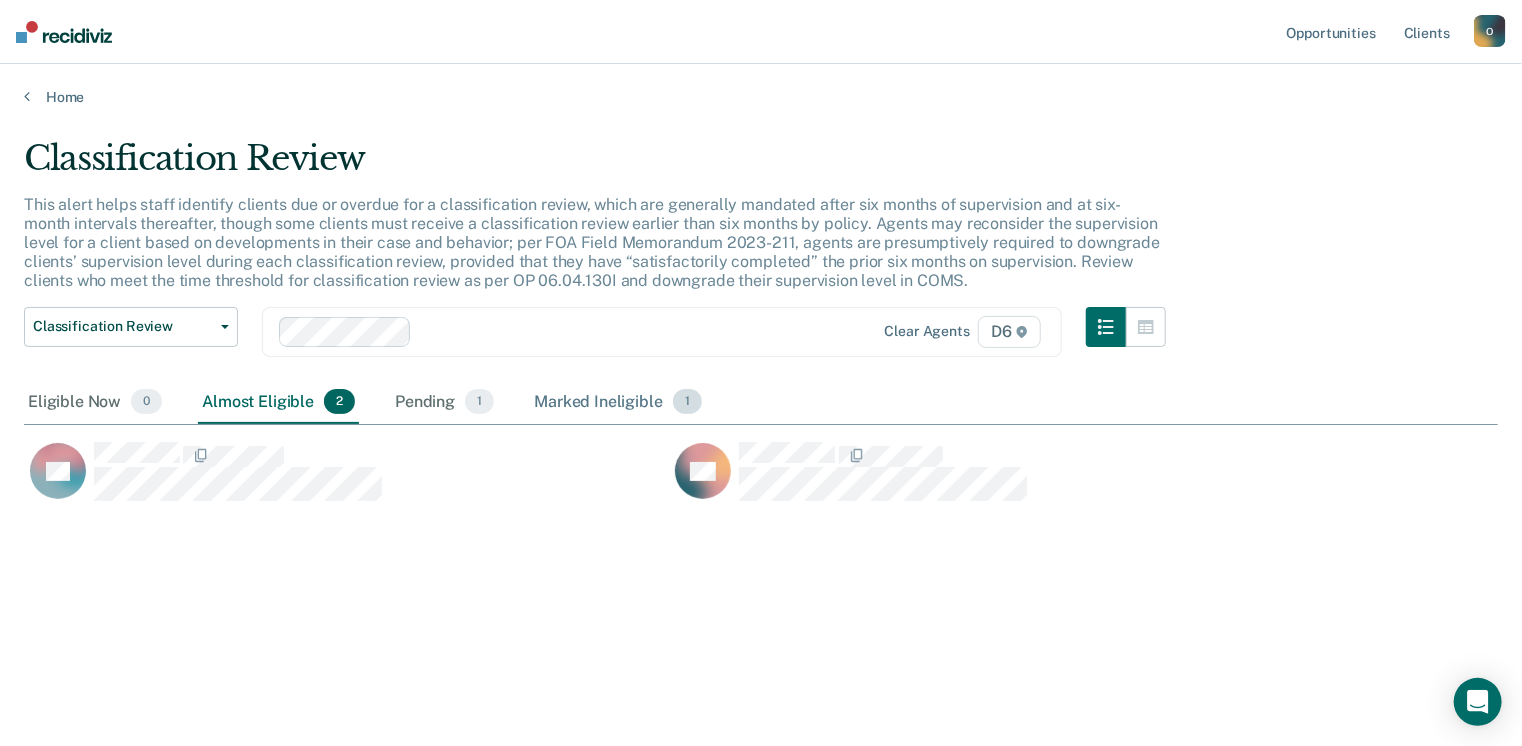 click on "Marked Ineligible 1" at bounding box center (618, 403) 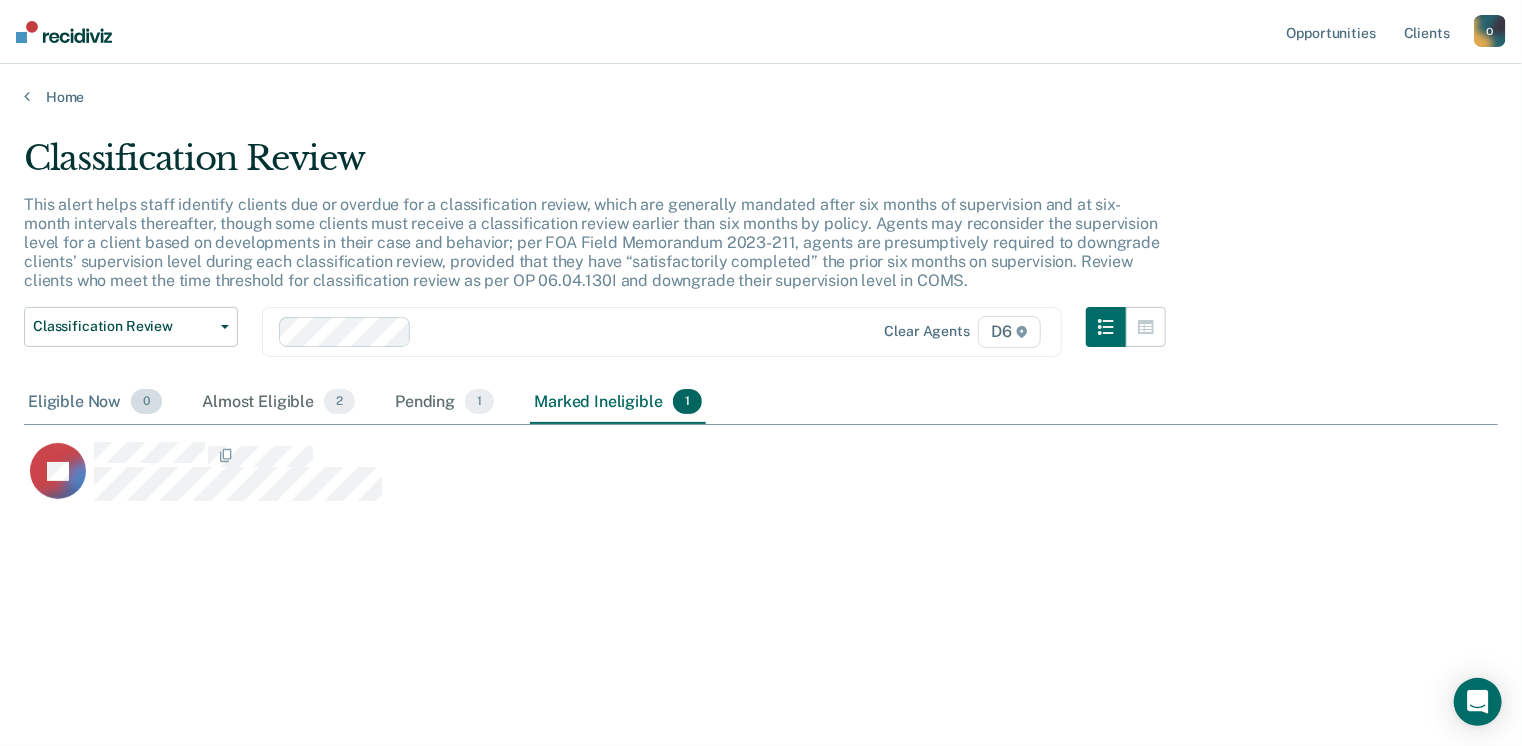 click on "Eligible Now 0" at bounding box center [95, 403] 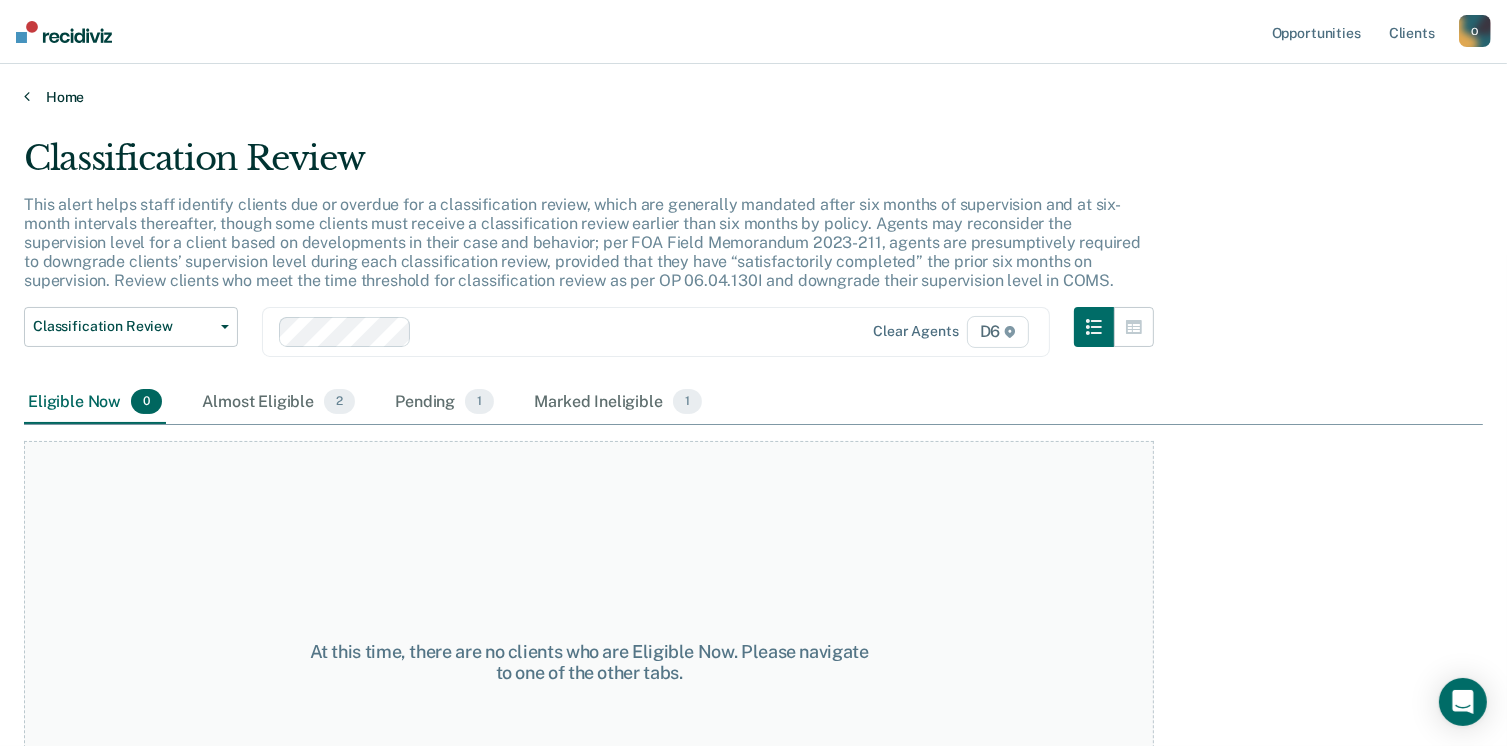 click at bounding box center [27, 96] 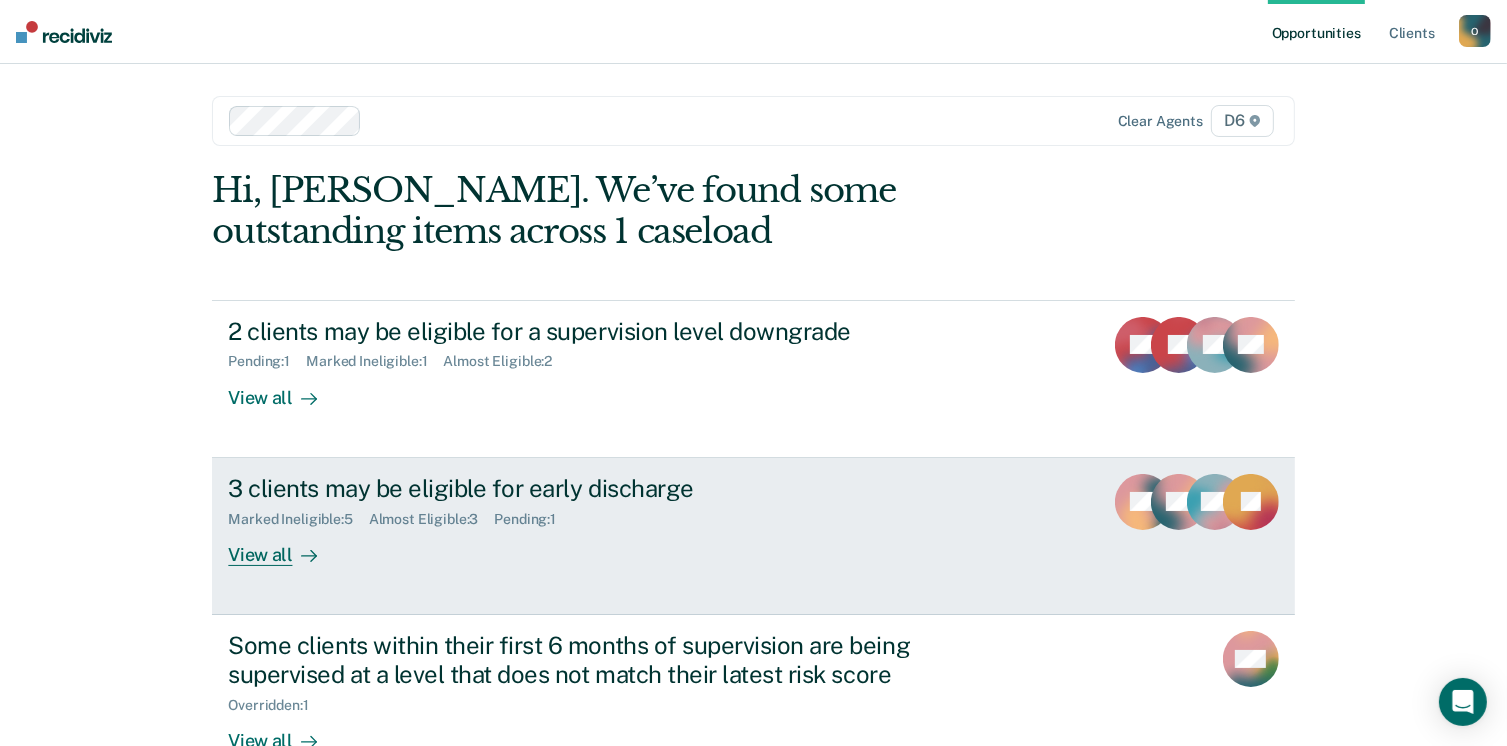click on "3 clients may be eligible for early discharge" at bounding box center (579, 488) 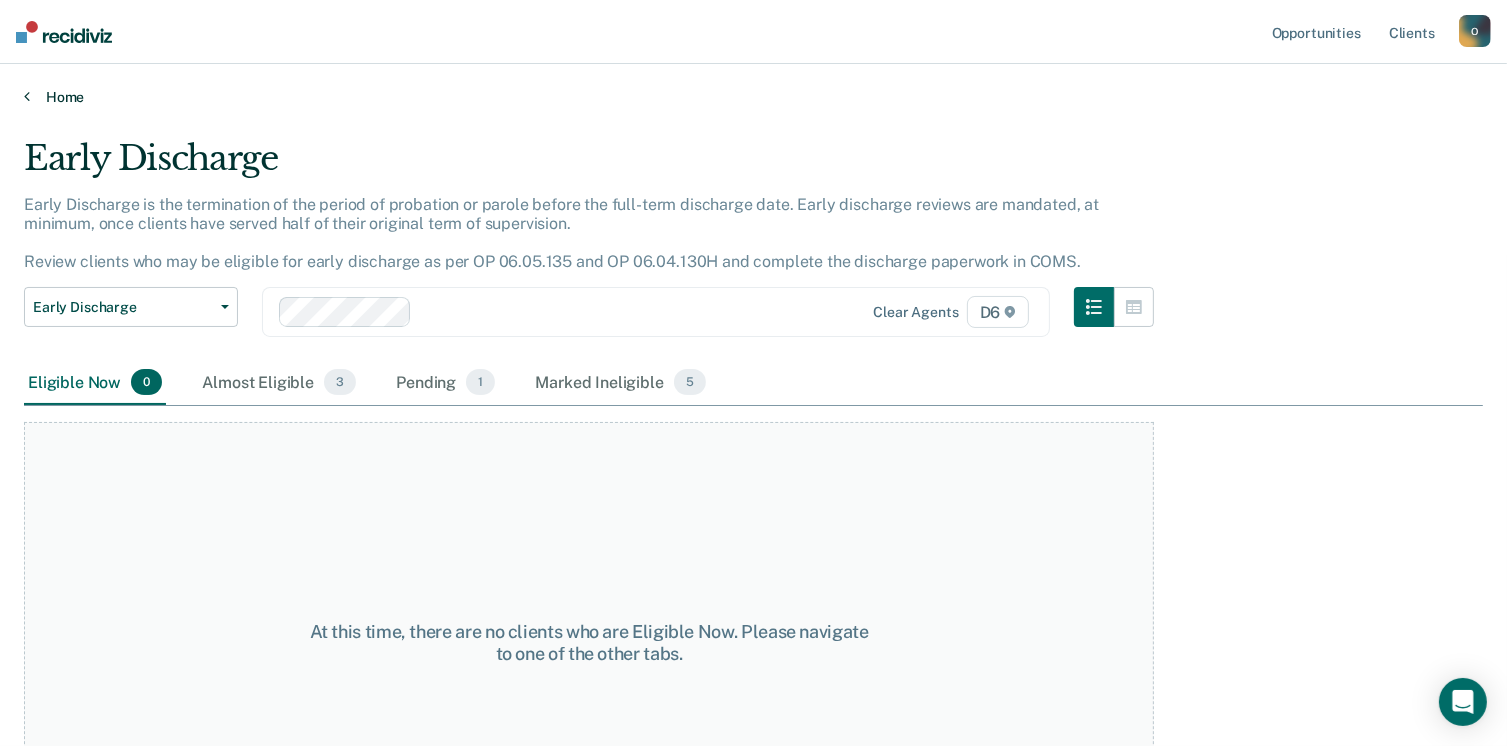 click on "Home" at bounding box center [753, 97] 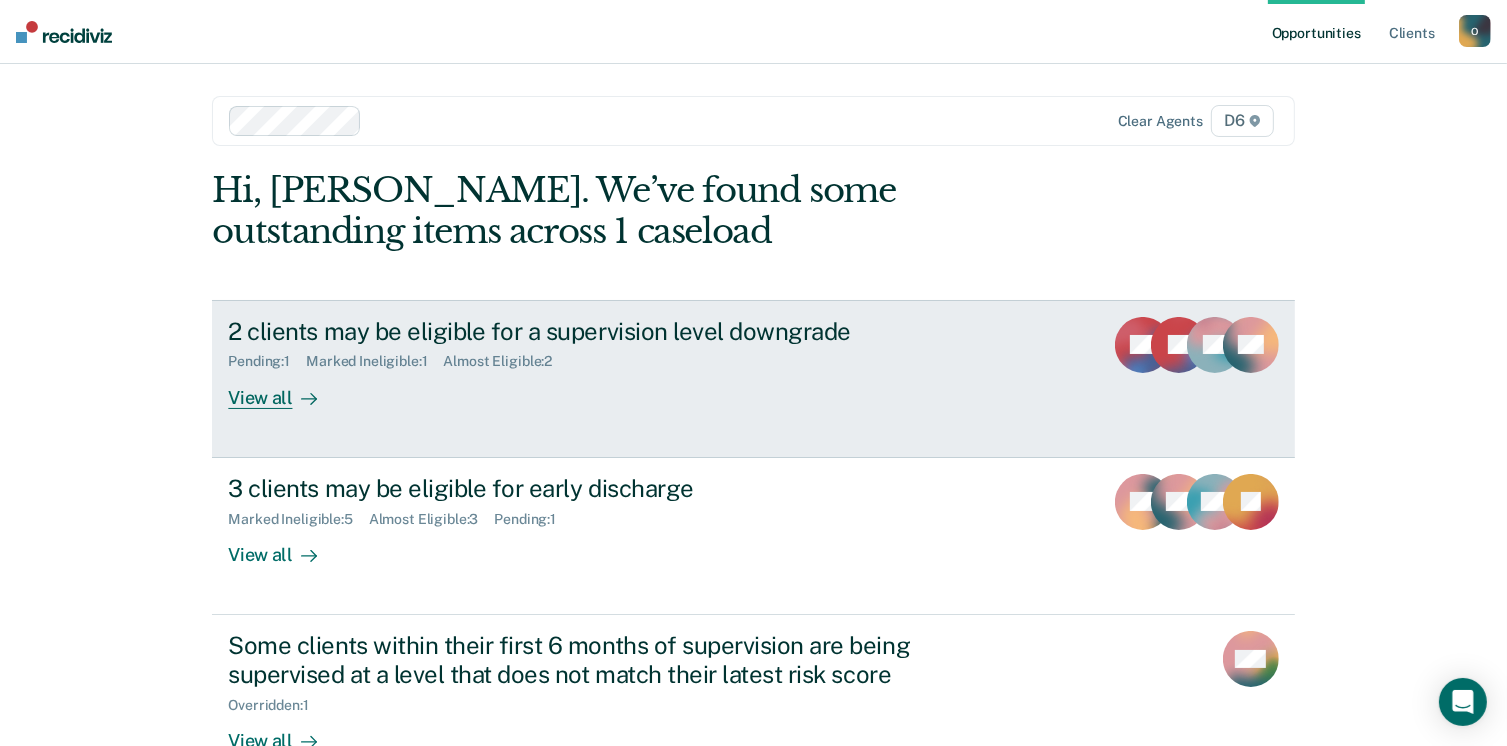 click on "2 clients may be eligible for a supervision level downgrade Pending :  1 Marked Ineligible :  1 Almost Eligible :  2 View all   HP JH PP AB" at bounding box center (753, 379) 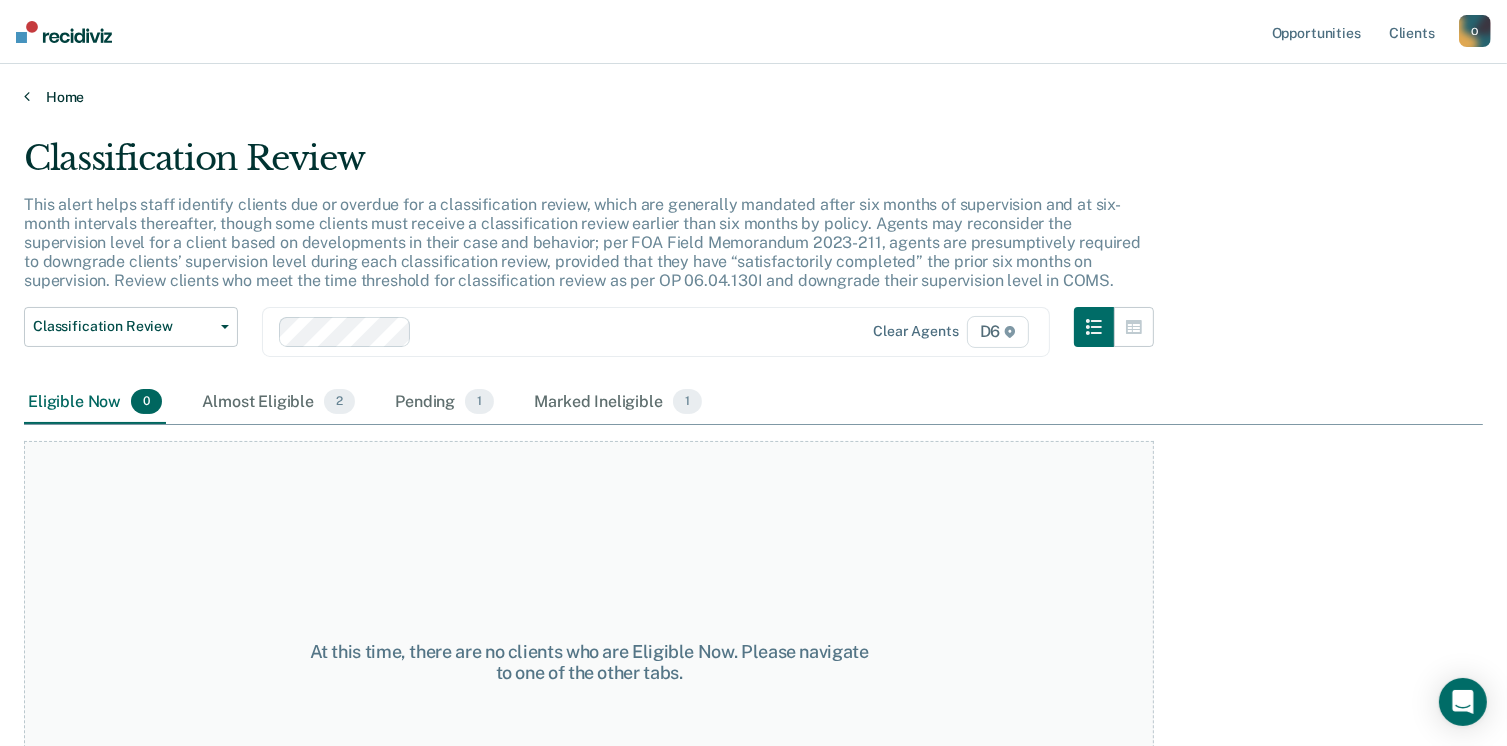 click on "Home" at bounding box center (753, 97) 